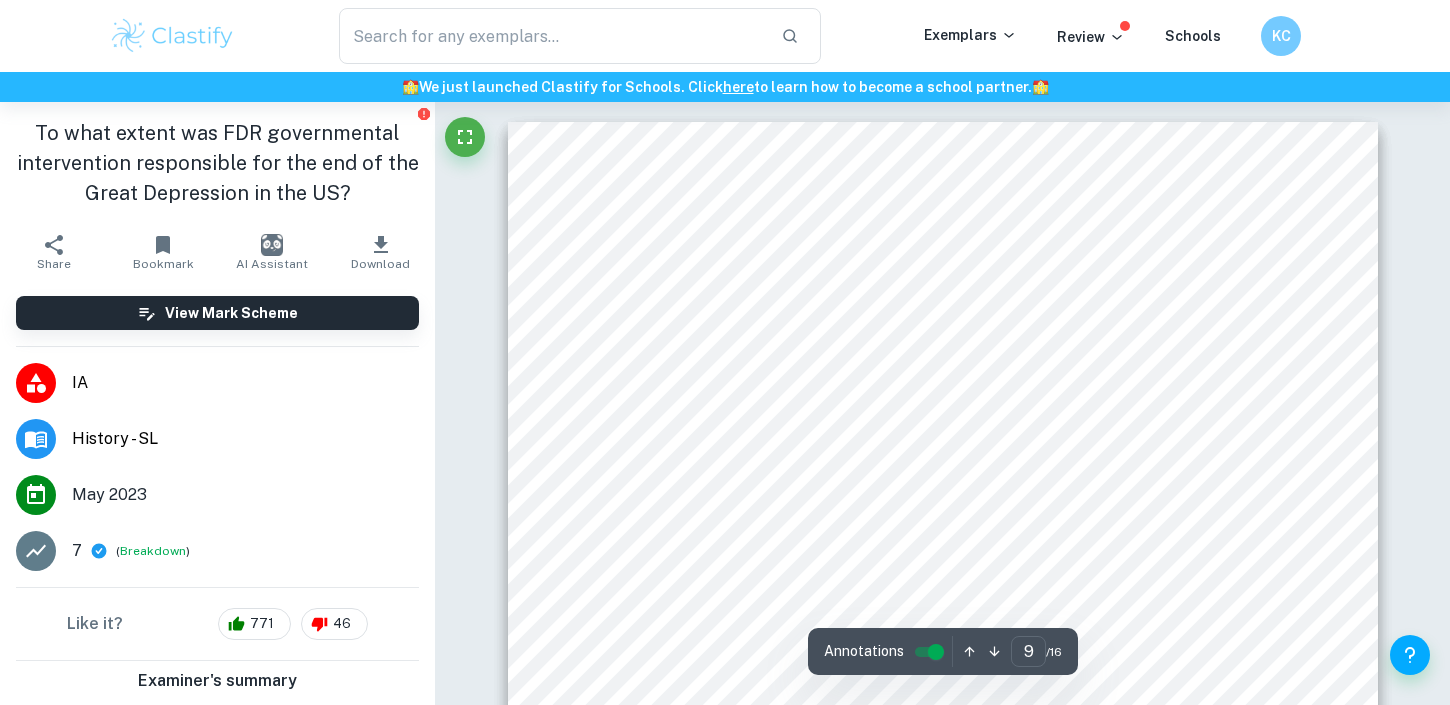 scroll, scrollTop: 9719, scrollLeft: 0, axis: vertical 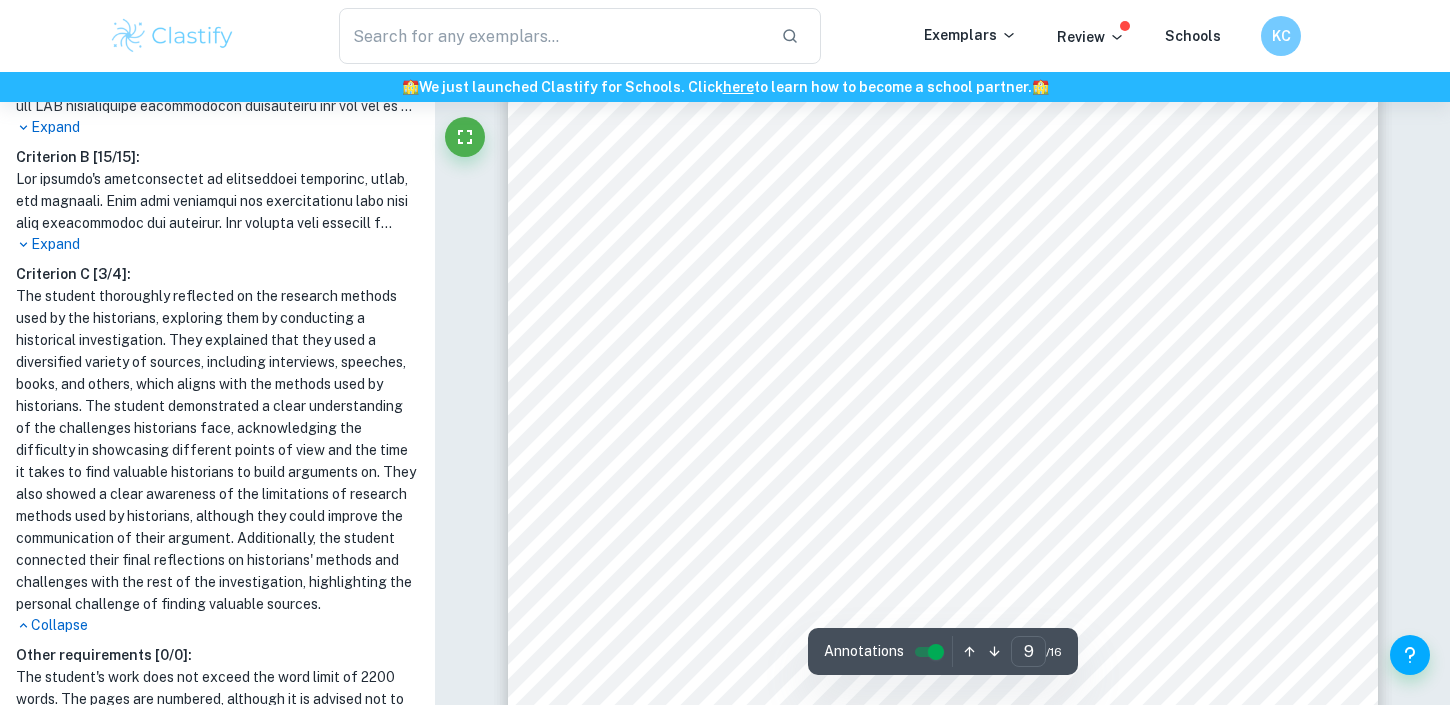 drag, startPoint x: 637, startPoint y: 357, endPoint x: 762, endPoint y: 362, distance: 125.09996 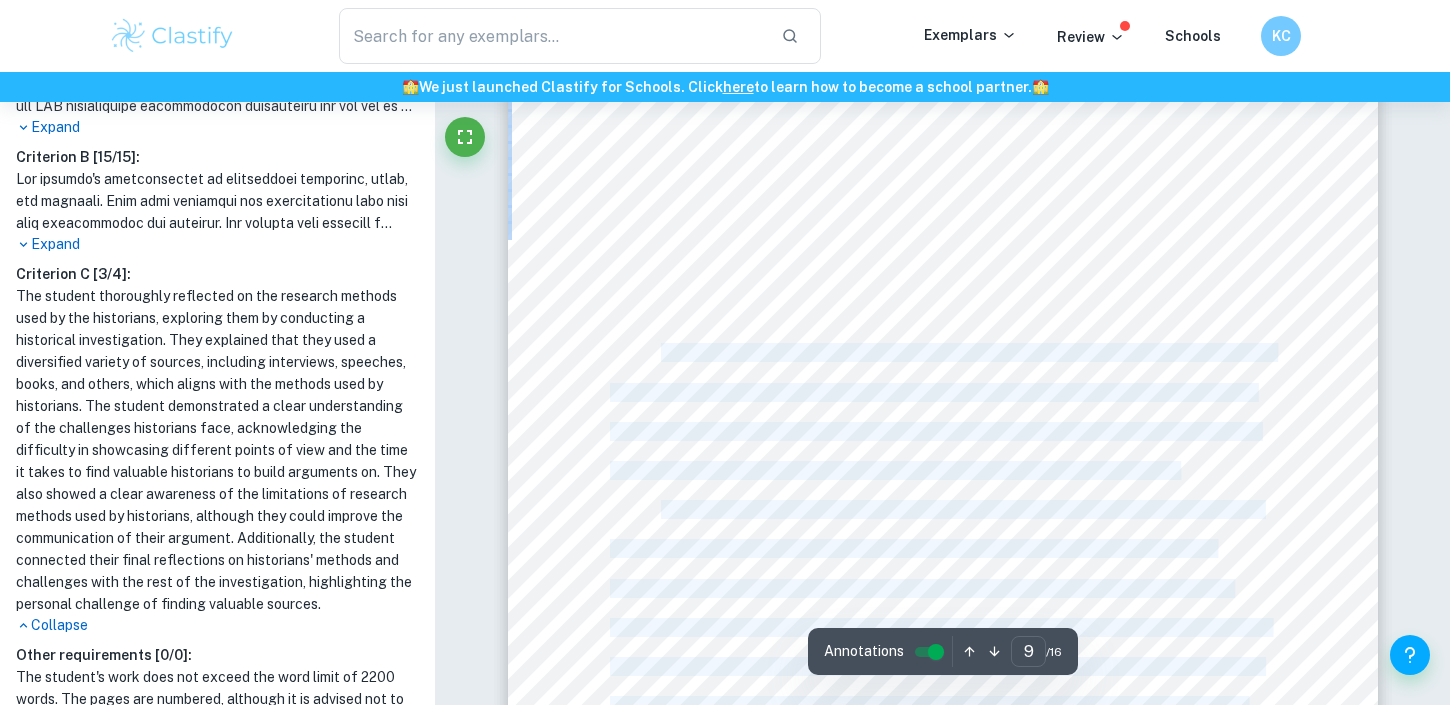 drag, startPoint x: 650, startPoint y: 347, endPoint x: 662, endPoint y: 347, distance: 12 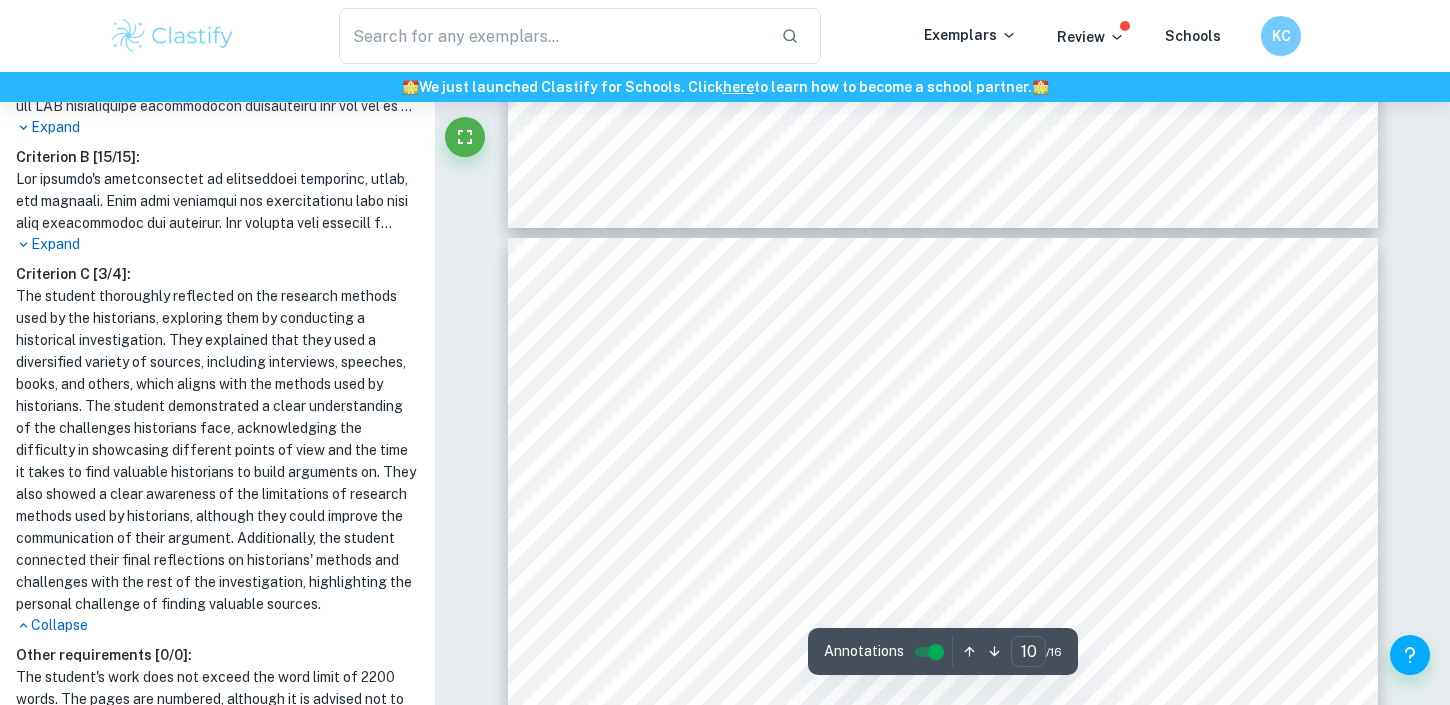 scroll, scrollTop: 10245, scrollLeft: 0, axis: vertical 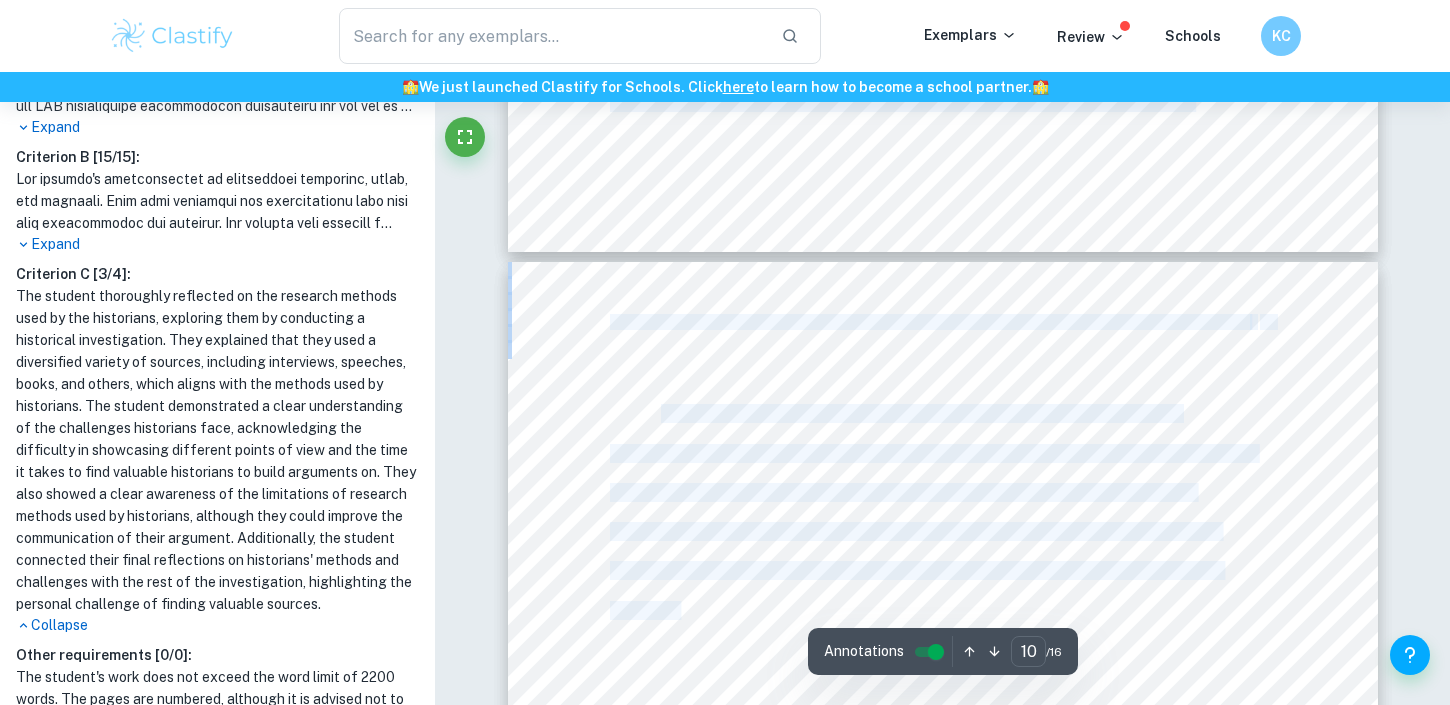 drag, startPoint x: 677, startPoint y: 591, endPoint x: 648, endPoint y: 293, distance: 299.40775 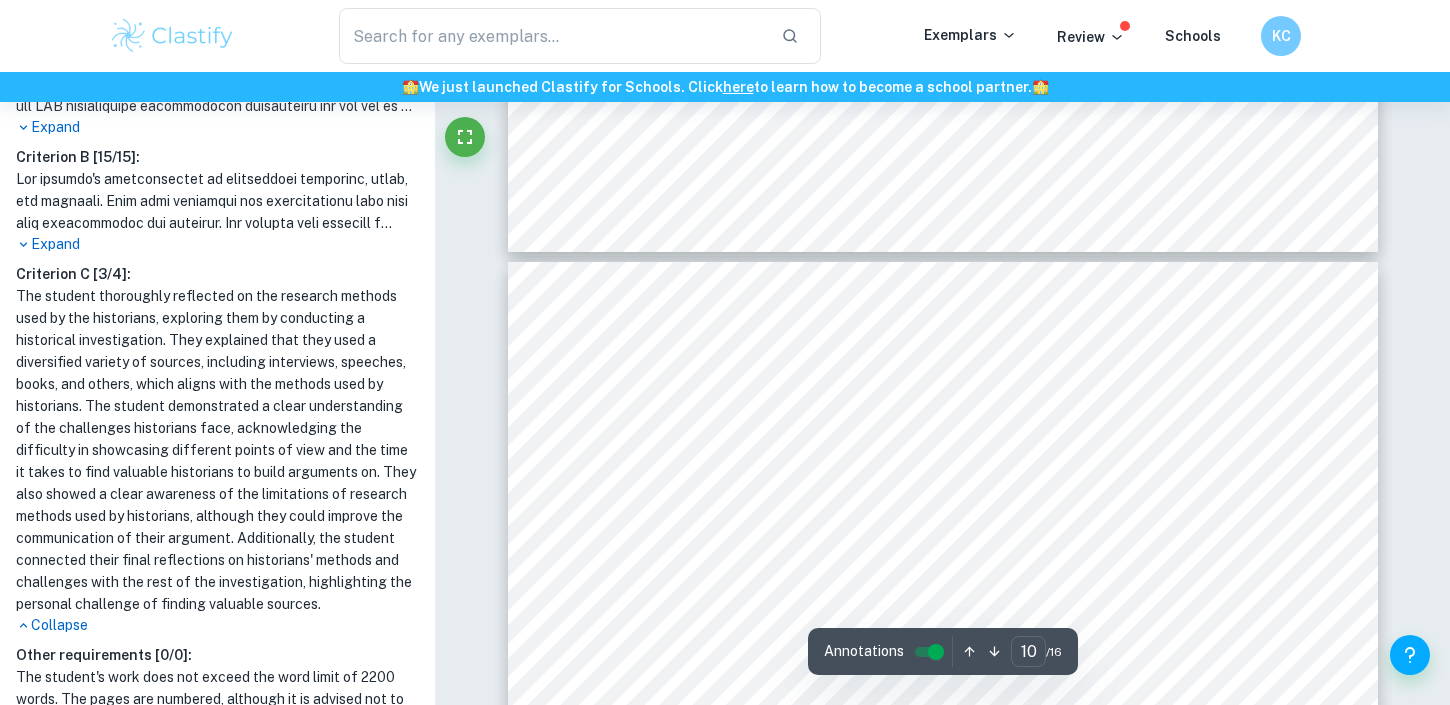 scroll, scrollTop: 9952, scrollLeft: 0, axis: vertical 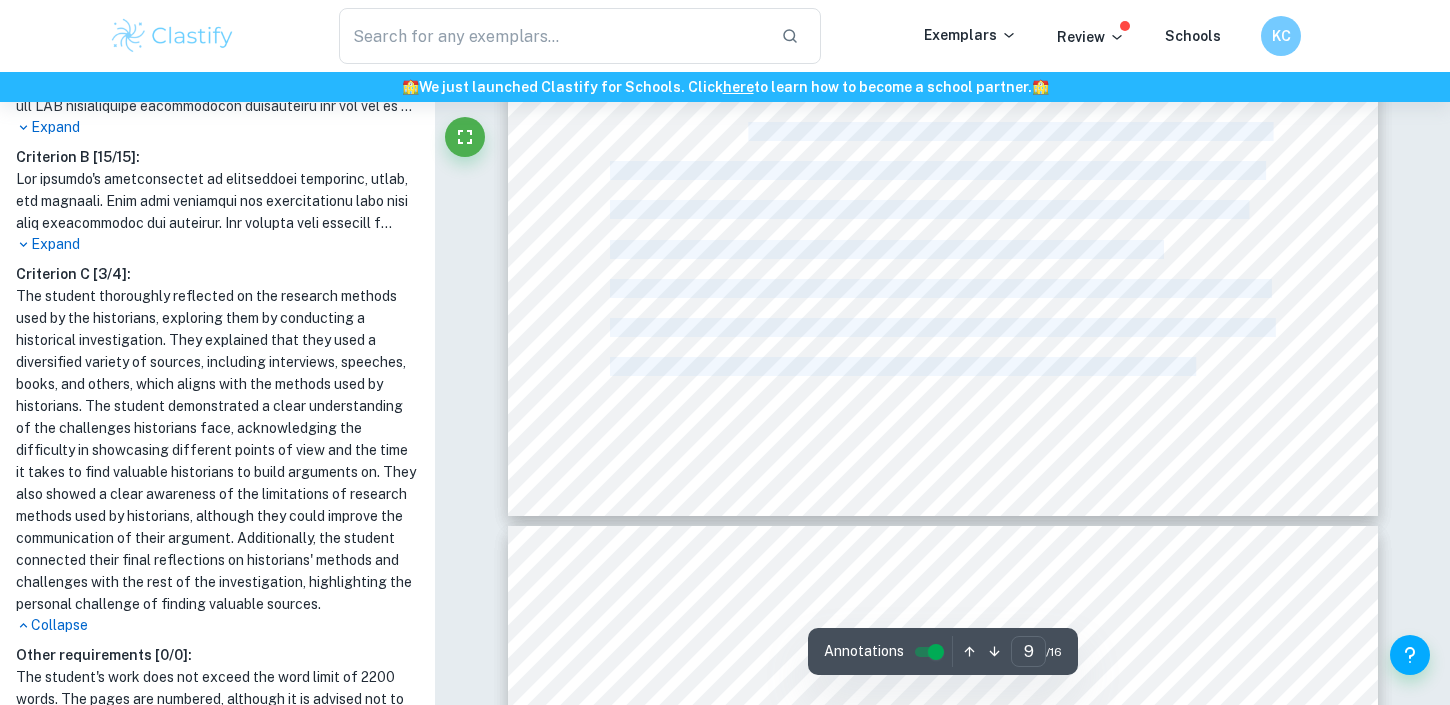 drag, startPoint x: 1202, startPoint y: 369, endPoint x: 742, endPoint y: 165, distance: 503.20572 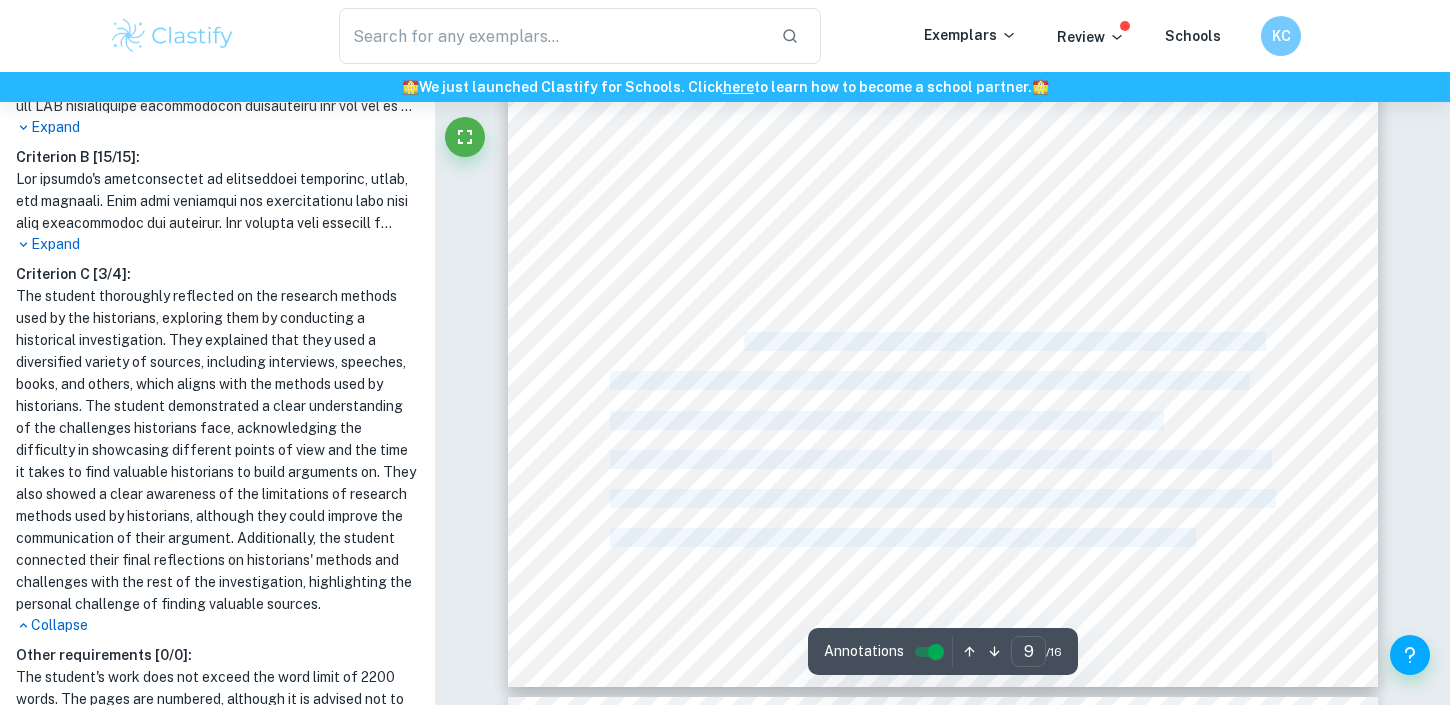 scroll, scrollTop: 9687, scrollLeft: 0, axis: vertical 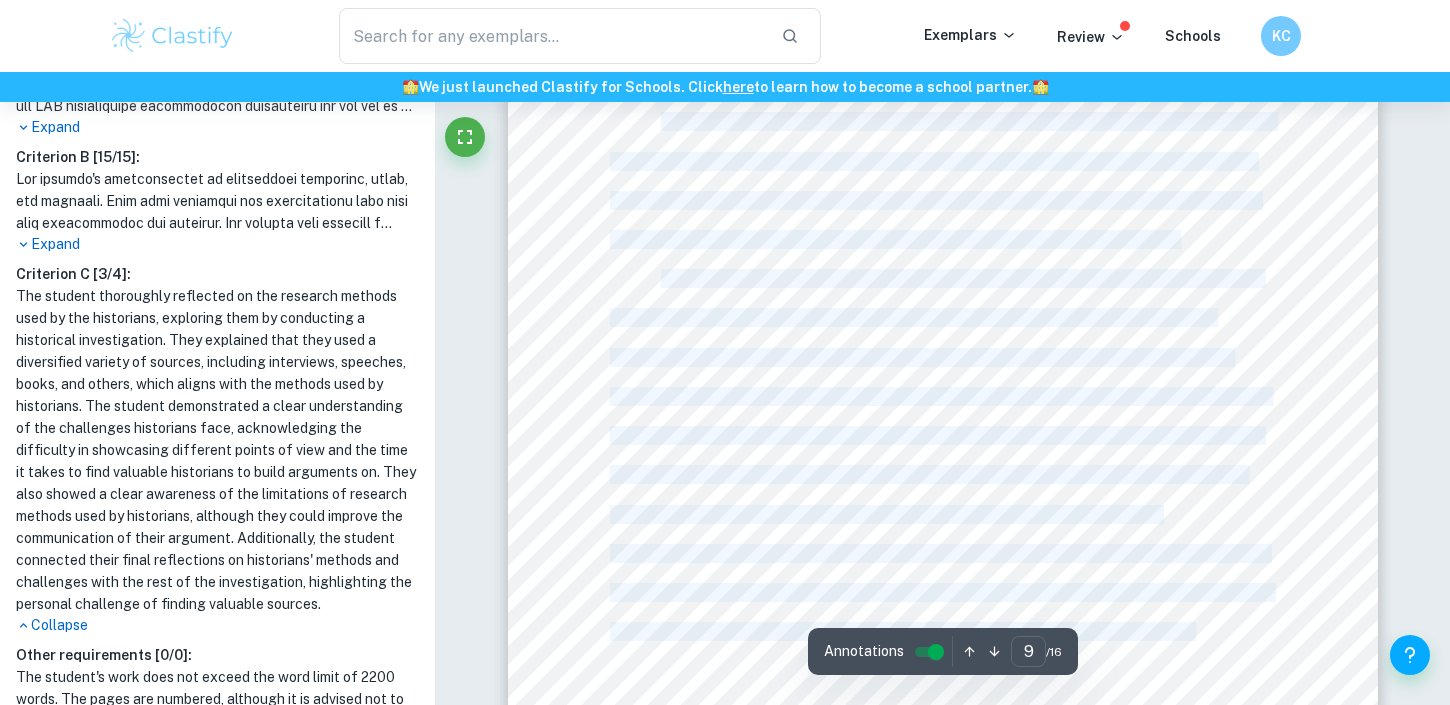 drag, startPoint x: 640, startPoint y: 120, endPoint x: 662, endPoint y: 121, distance: 22.022715 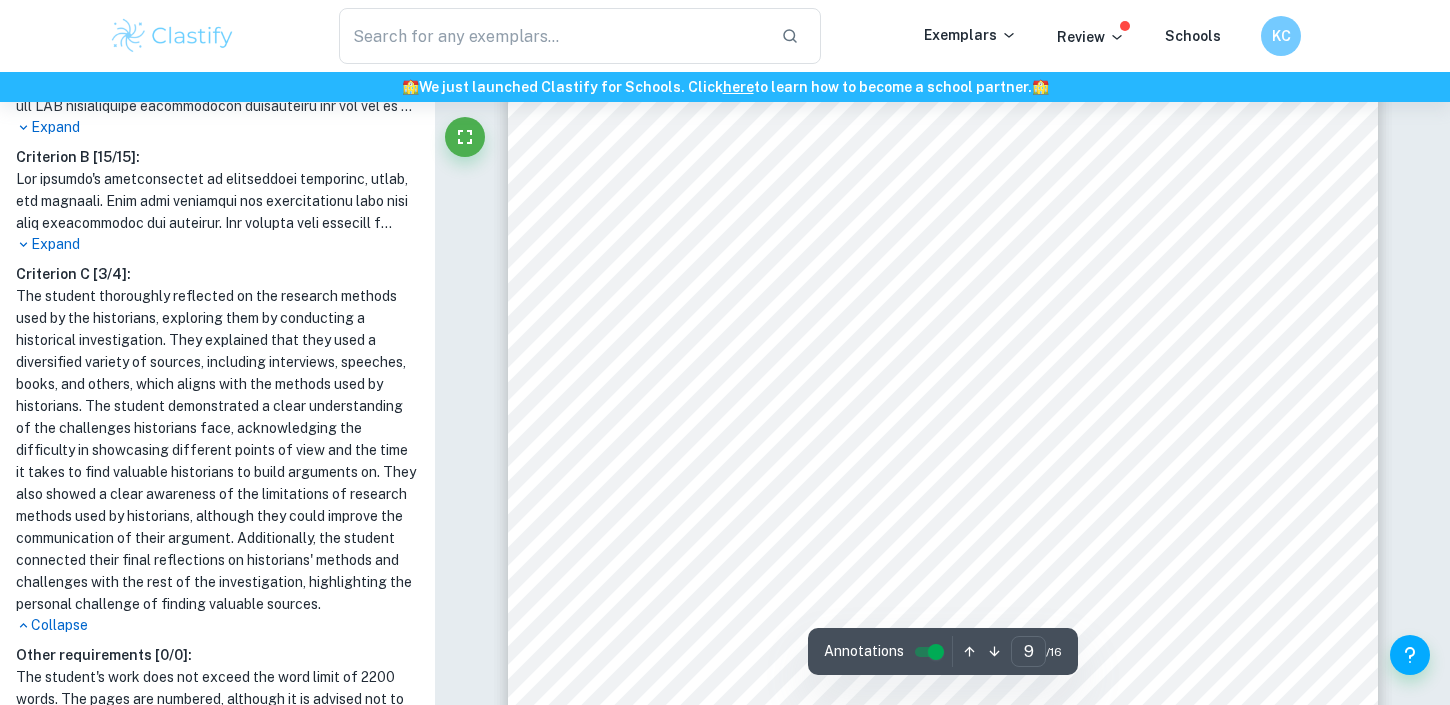 click on "‘To what extent was FDR governmental intervention responsible for the end of the Great Depression in the US?’   9 merely a myth, on the contrary, to an extent it was responsible for the prolongment of the depression. Governmental control of the economy created economic uncertainty which led to a decline in investments. Some argue the New Deal provided millions of jobs for the unemployed, but most of those jobs were short-term and not significant in the long-term. What really ended the Great Depression was World War II, not because decreased unemployment rates, but because it ended the New Deal and the economic uncertainty created by it which led to a normalization of the capitalist free market and currency circulation. Section 3: Reflection In order to perform an academic and historical analysis on the topic chosen, I made use of methods commonly used by historians such as using a diversified variety of sources, including OPCVL with the purpose of testing their credibility and value for the investigation." at bounding box center [943, 219] 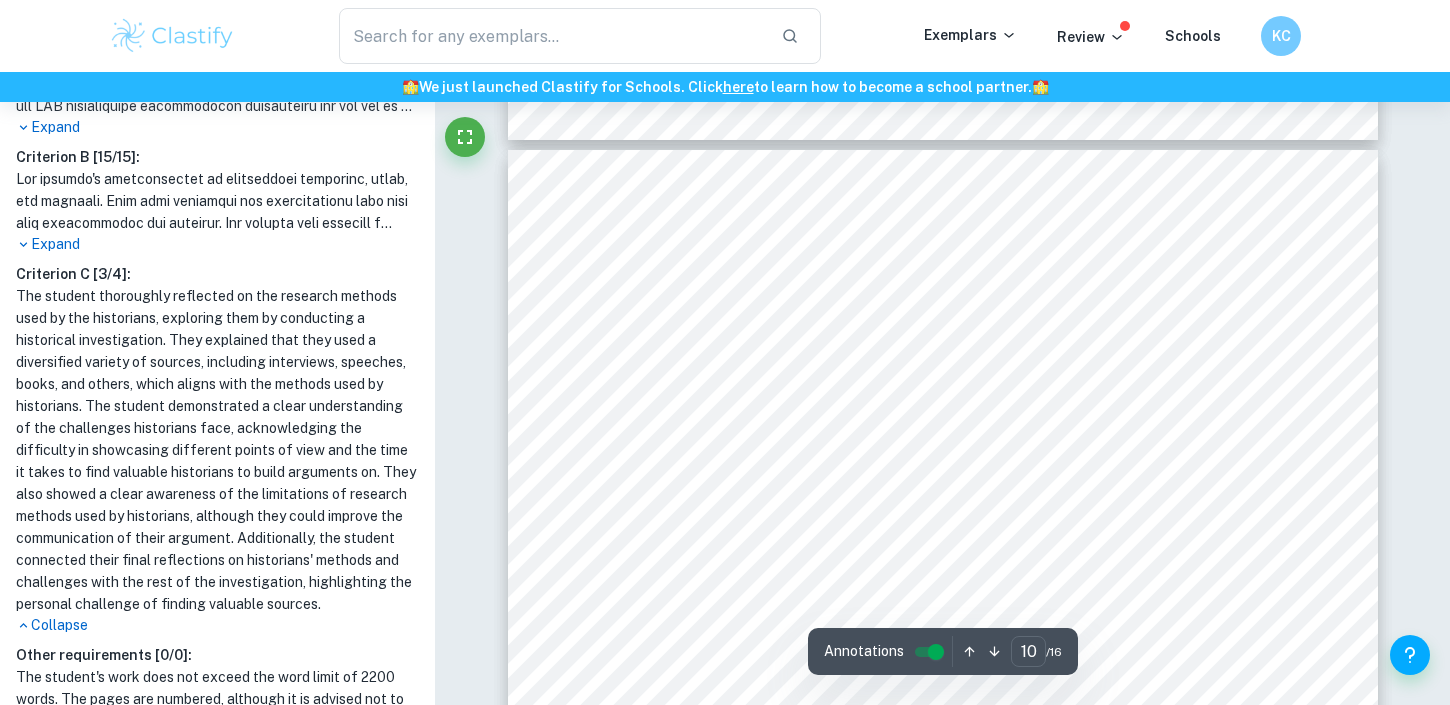 scroll, scrollTop: 10333, scrollLeft: 0, axis: vertical 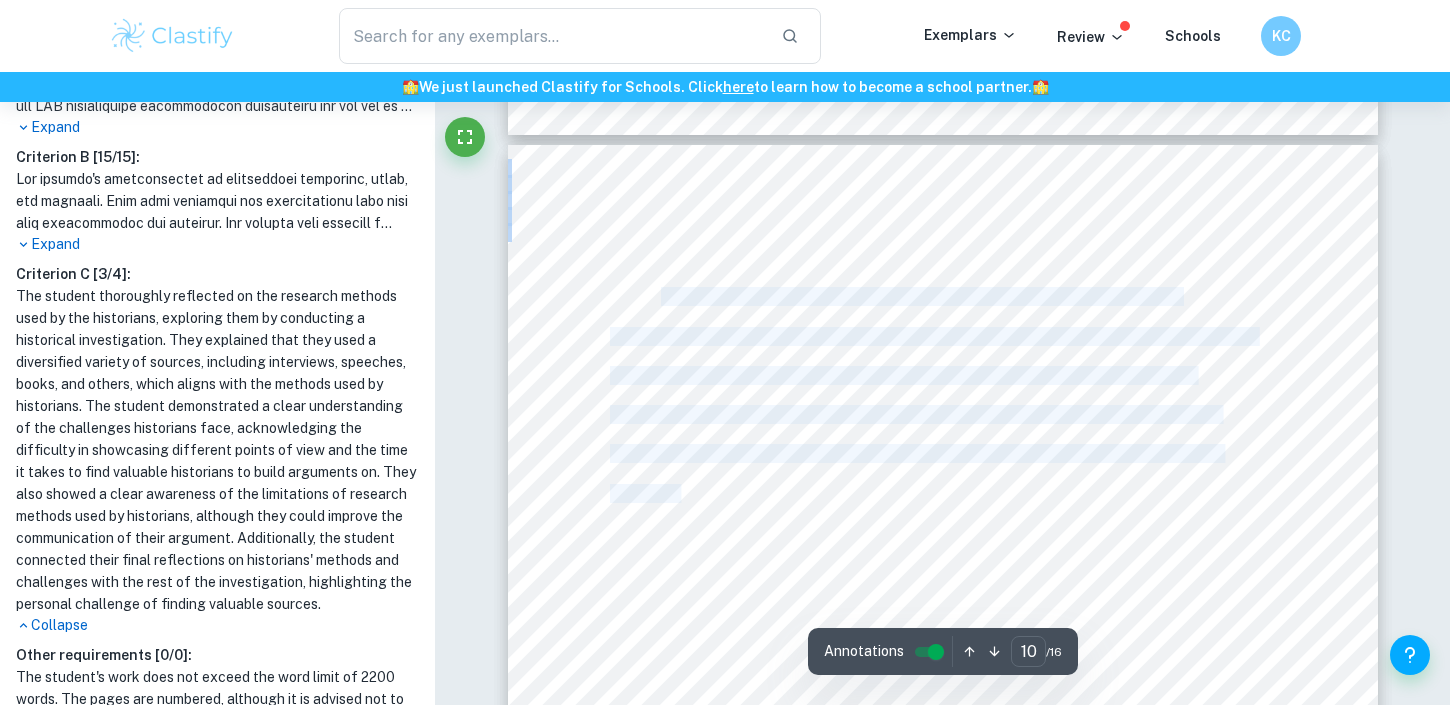click on "‘To what extent was FDR governmental intervention responsible for the end of the Great Depression in the US?’   10 Milton Friedman was one of the most important figures in this investigation as he provided several reasonable arguments which strongly defeated some of the most believed and biased ideas about the topic in discussion. This poses a threat on the objectivity of the investigation as Milton Friedman has always been a free market advocate, therefore he is more inclined to be against governmental intervention on the economy, making his sources less objective." at bounding box center [943, 708] 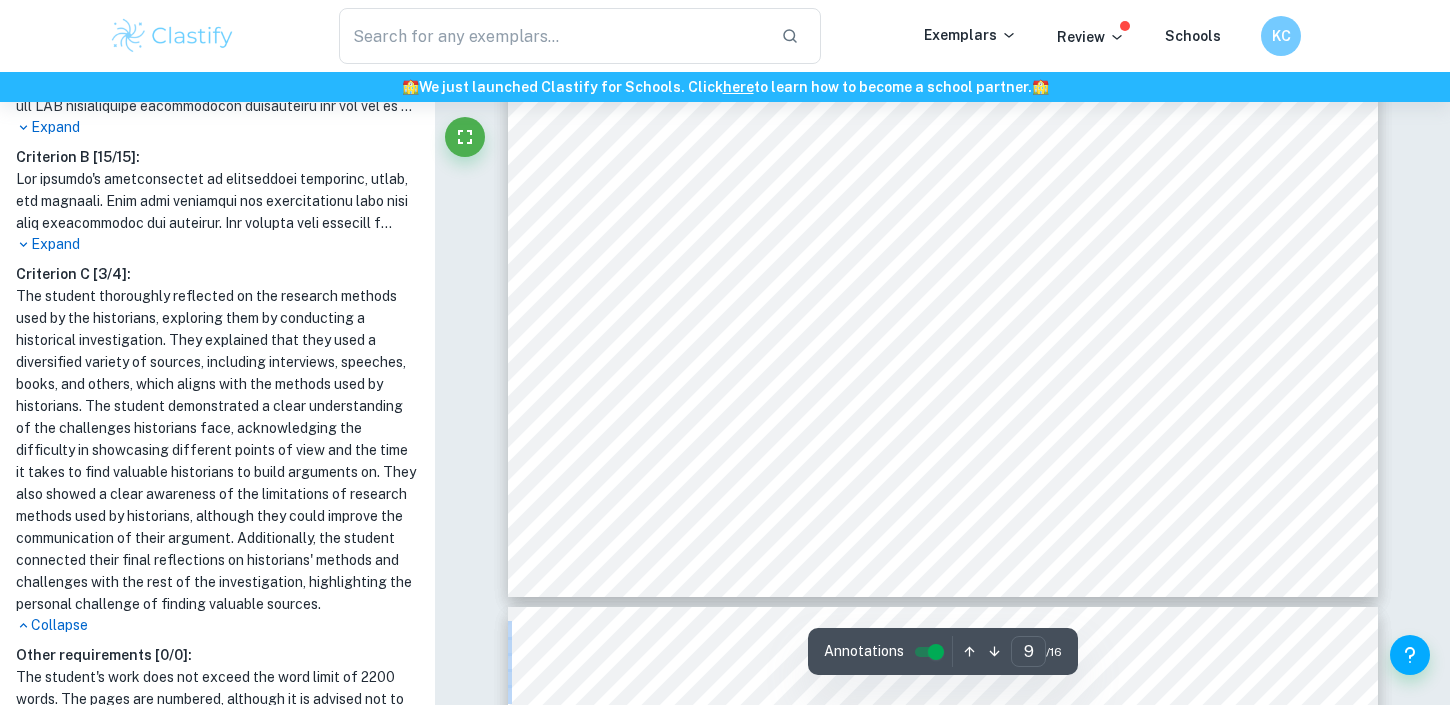 scroll, scrollTop: 9873, scrollLeft: 0, axis: vertical 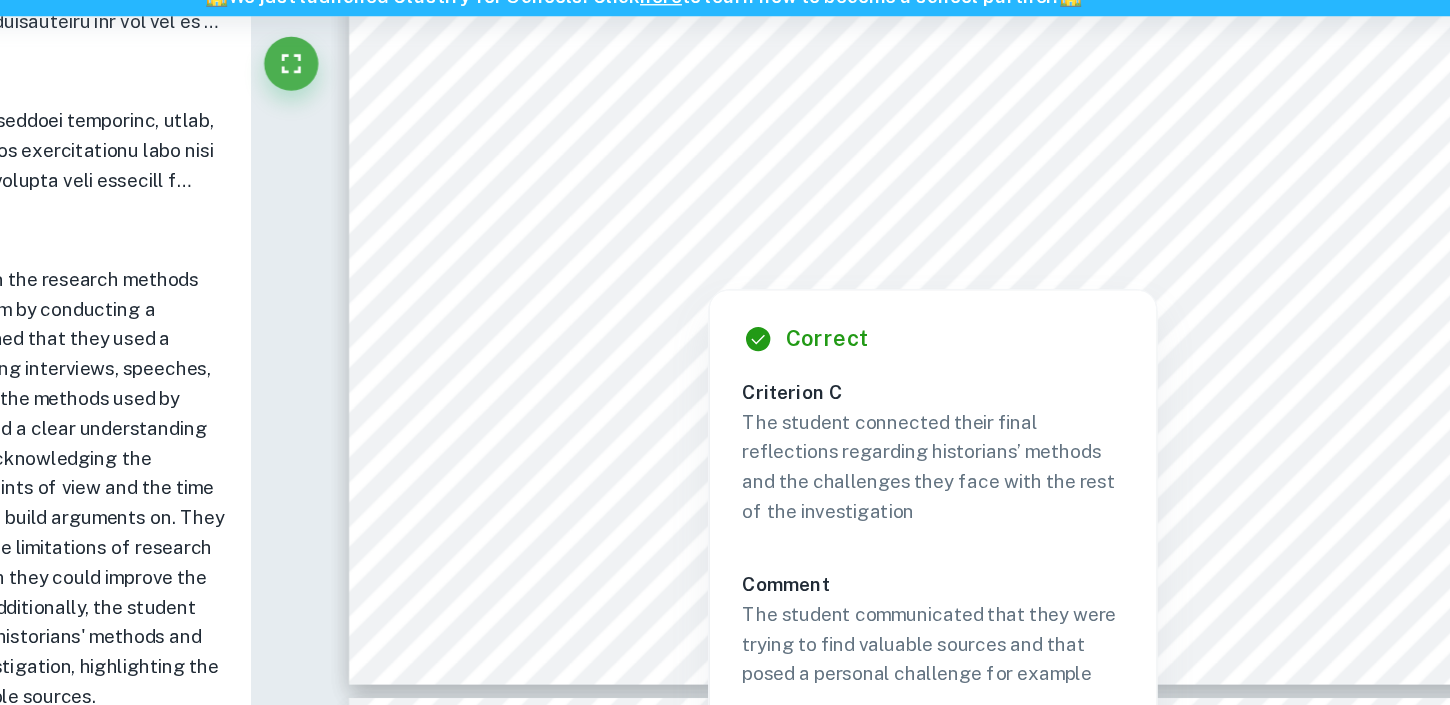 click on "Correct Criterion C The student connected their final reflections regarding historians’ methods and the challenges they face with the rest of the investigation Comment The student communicated that they were trying to find valuable sources and that posed a personal challenge for example Written by Marta Ask Clai" at bounding box center (939, 501) 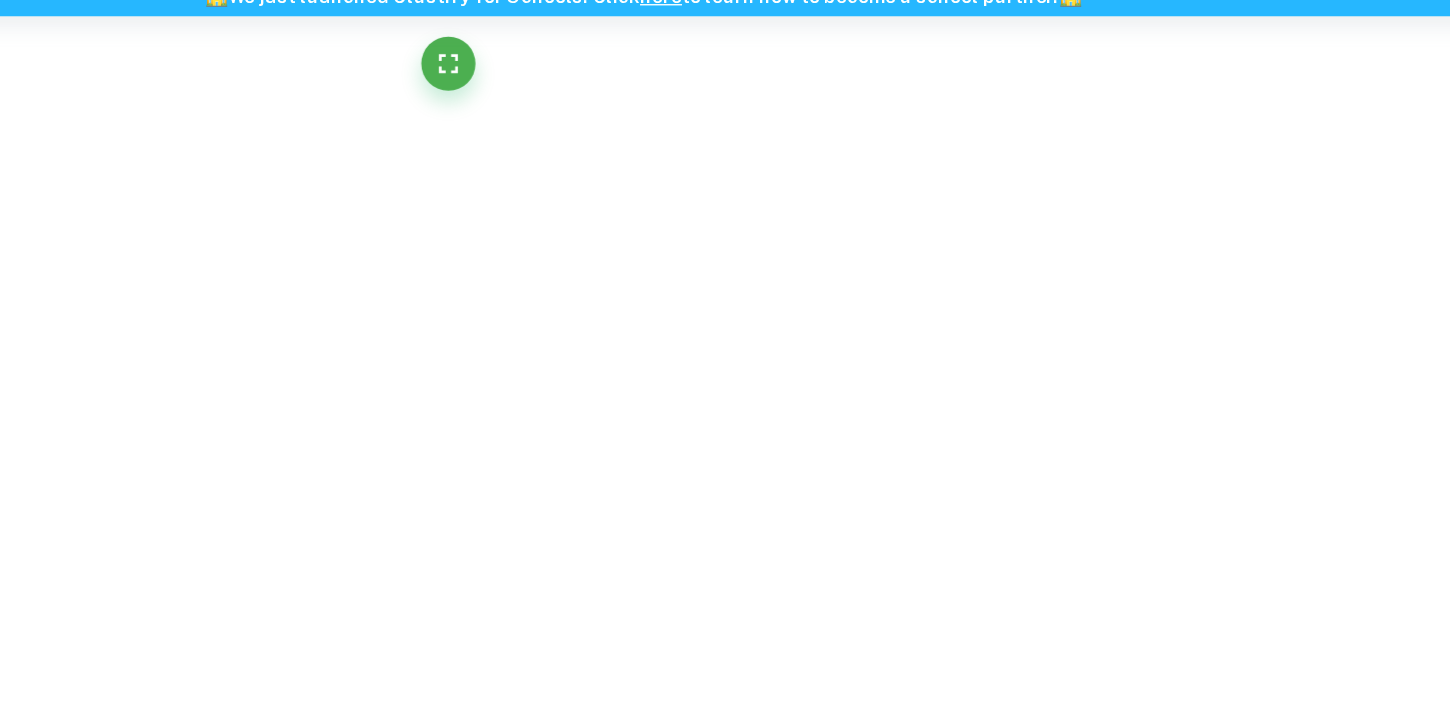 scroll, scrollTop: 0, scrollLeft: 0, axis: both 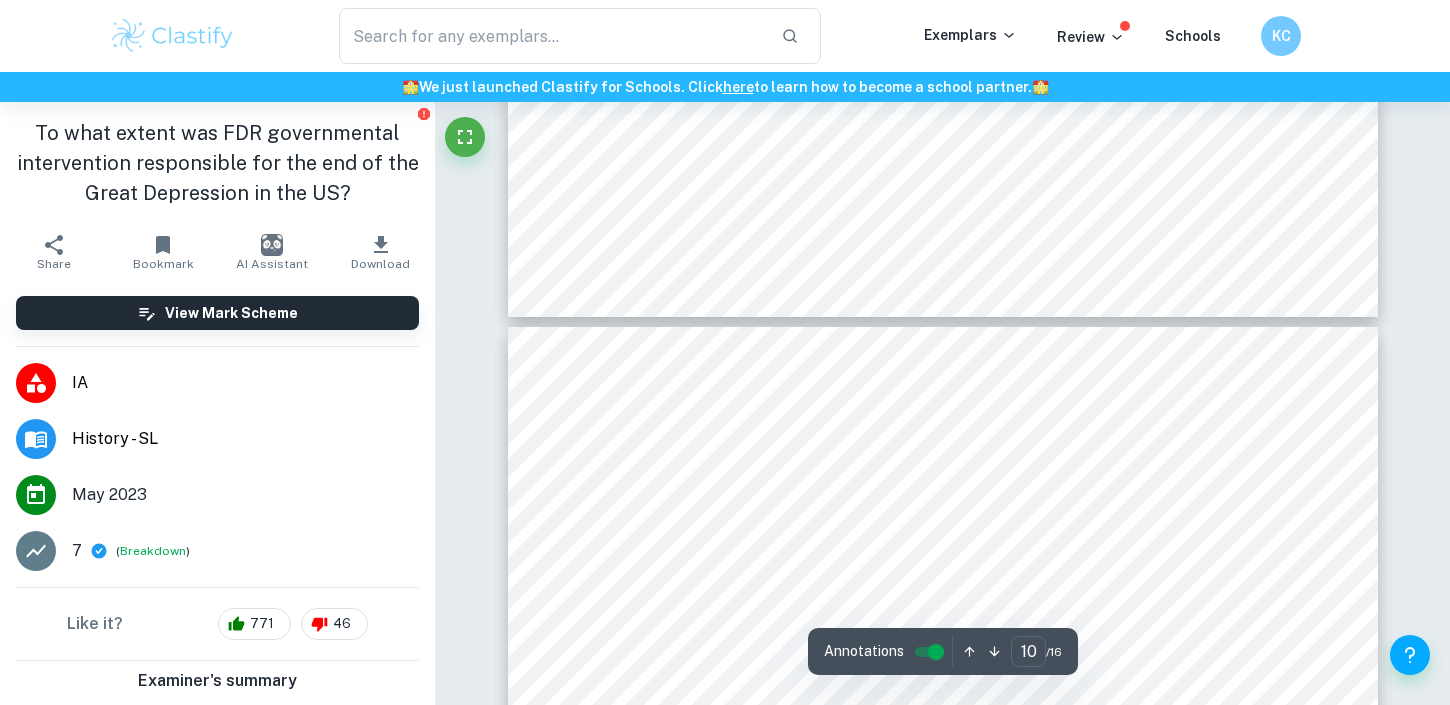 type on "9" 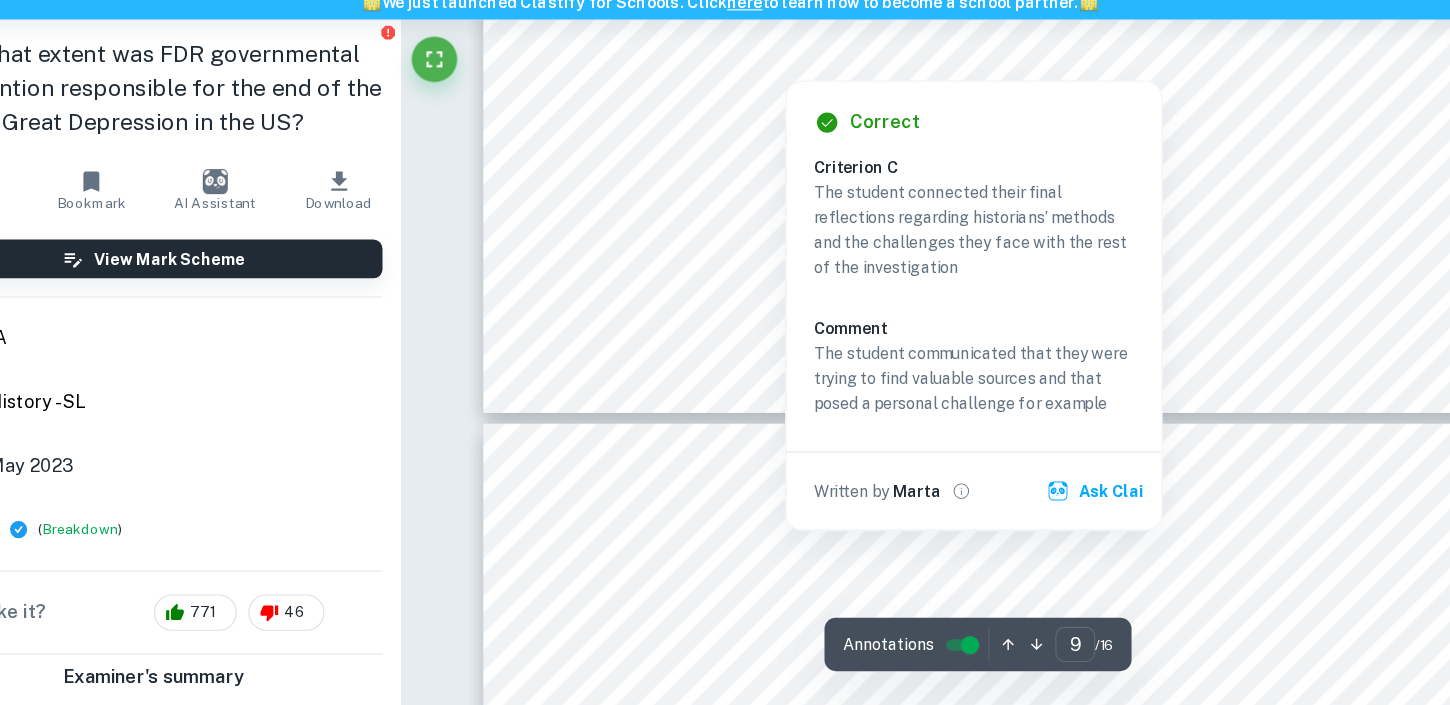 scroll, scrollTop: 10022, scrollLeft: 0, axis: vertical 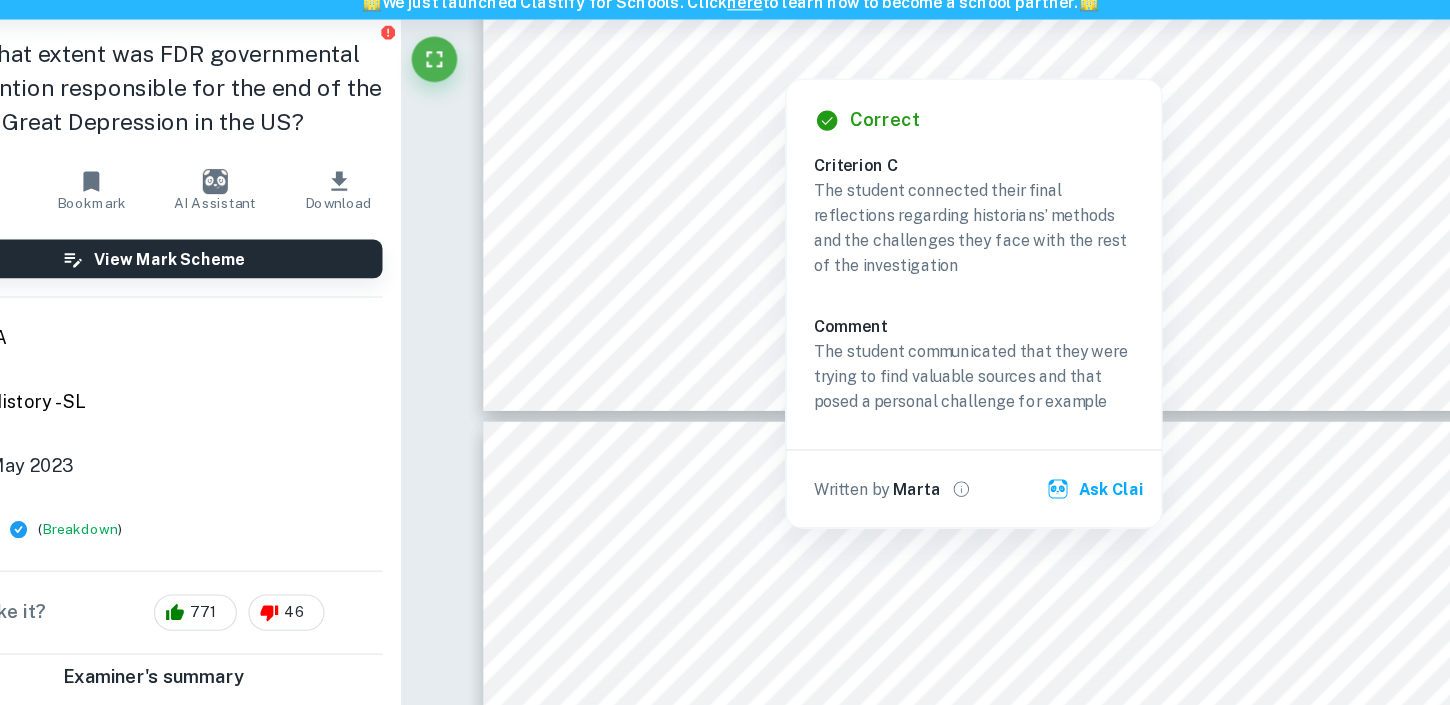 click on "Correct Criterion C The student connected their final reflections regarding historians’ methods and the challenges they face with the rest of the investigation Comment The student communicated that they were trying to find valuable sources and that posed a personal challenge for example Written by Marta Ask Clai" at bounding box center [939, 352] 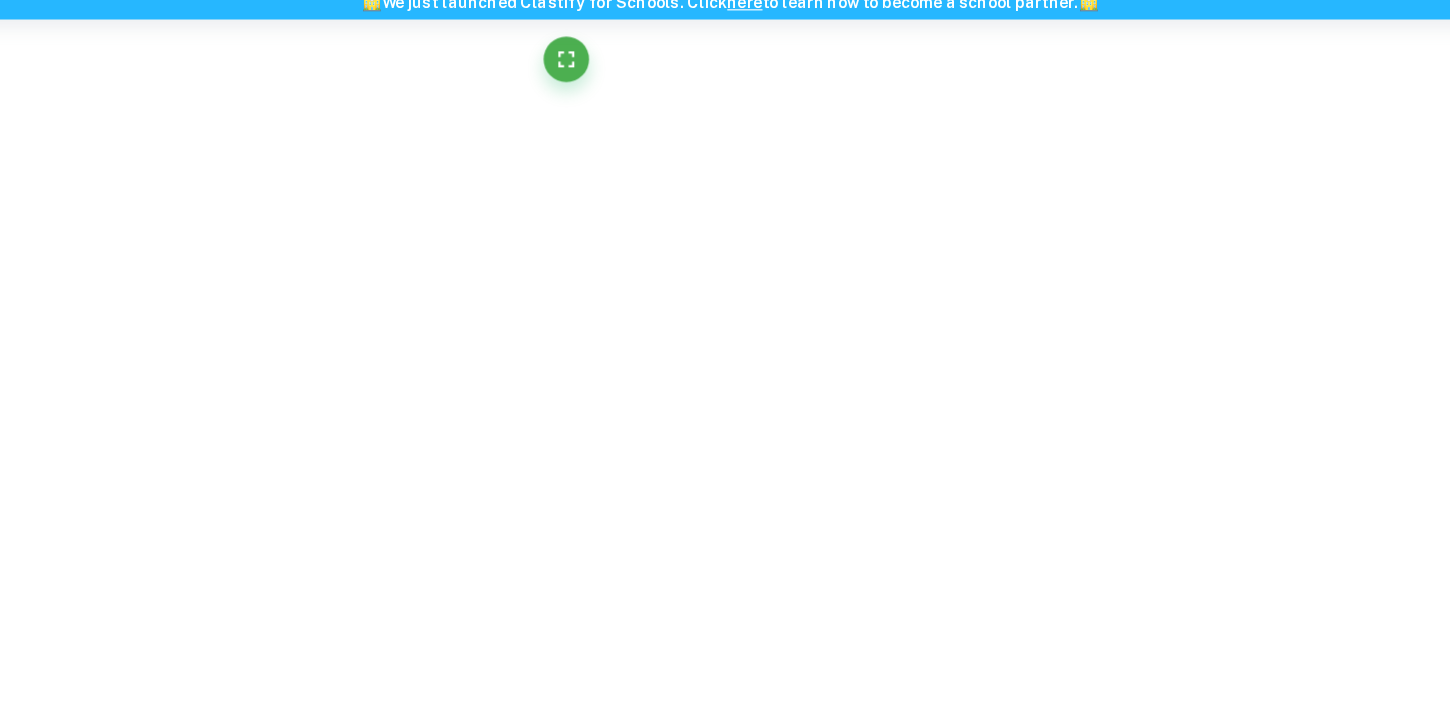 scroll, scrollTop: 9867, scrollLeft: 0, axis: vertical 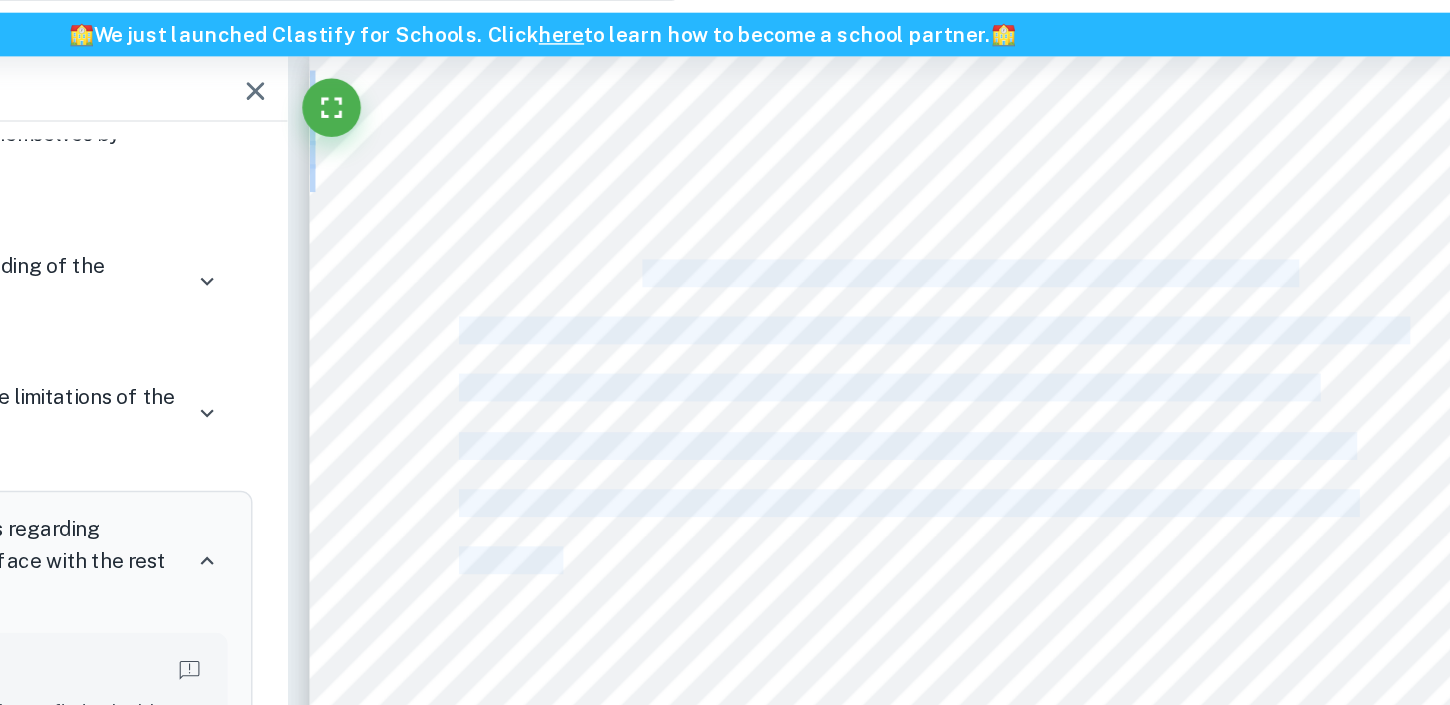 drag, startPoint x: 701, startPoint y: 229, endPoint x: 760, endPoint y: 249, distance: 62.297672 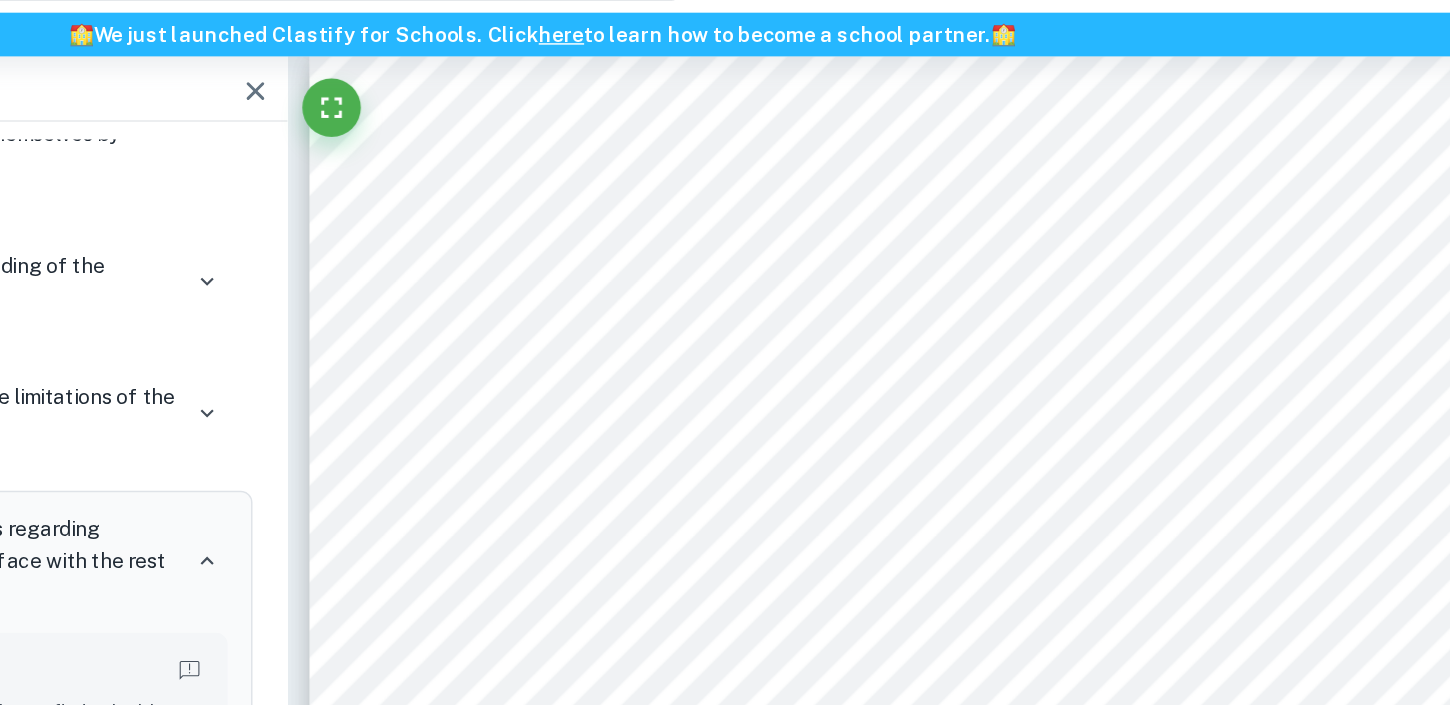click on "‘To what extent was FDR governmental intervention responsible for the end of the Great Depression in the US?’   10 Milton Friedman was one of the most important figures in this investigation as he provided several reasonable arguments which strongly defeated some of the most believed and biased ideas about the topic in discussion. This poses a threat on the objectivity of the investigation as Milton Friedman has always been a free market advocate, therefore he is more inclined to be against governmental intervention on the economy, making his sources less objective." at bounding box center (1001, 661) 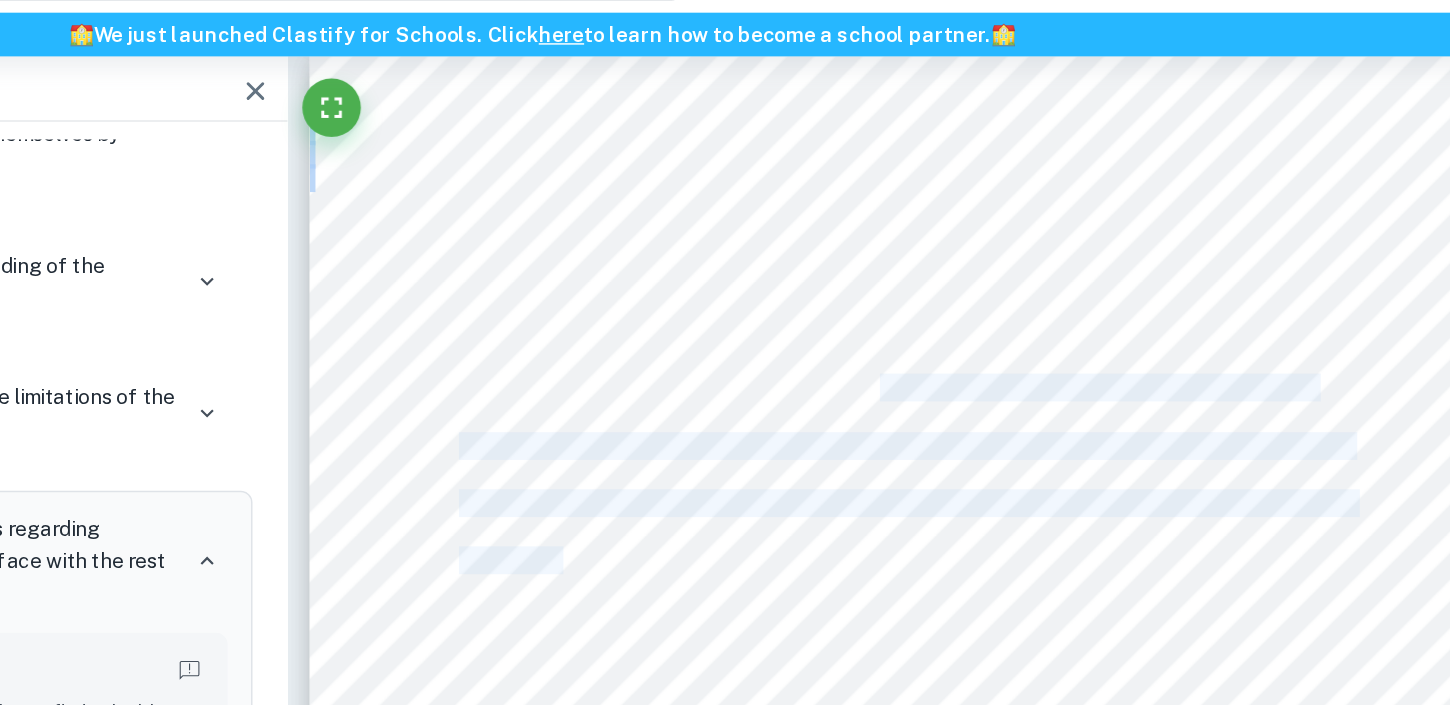 drag, startPoint x: 748, startPoint y: 253, endPoint x: 955, endPoint y: 328, distance: 220.16812 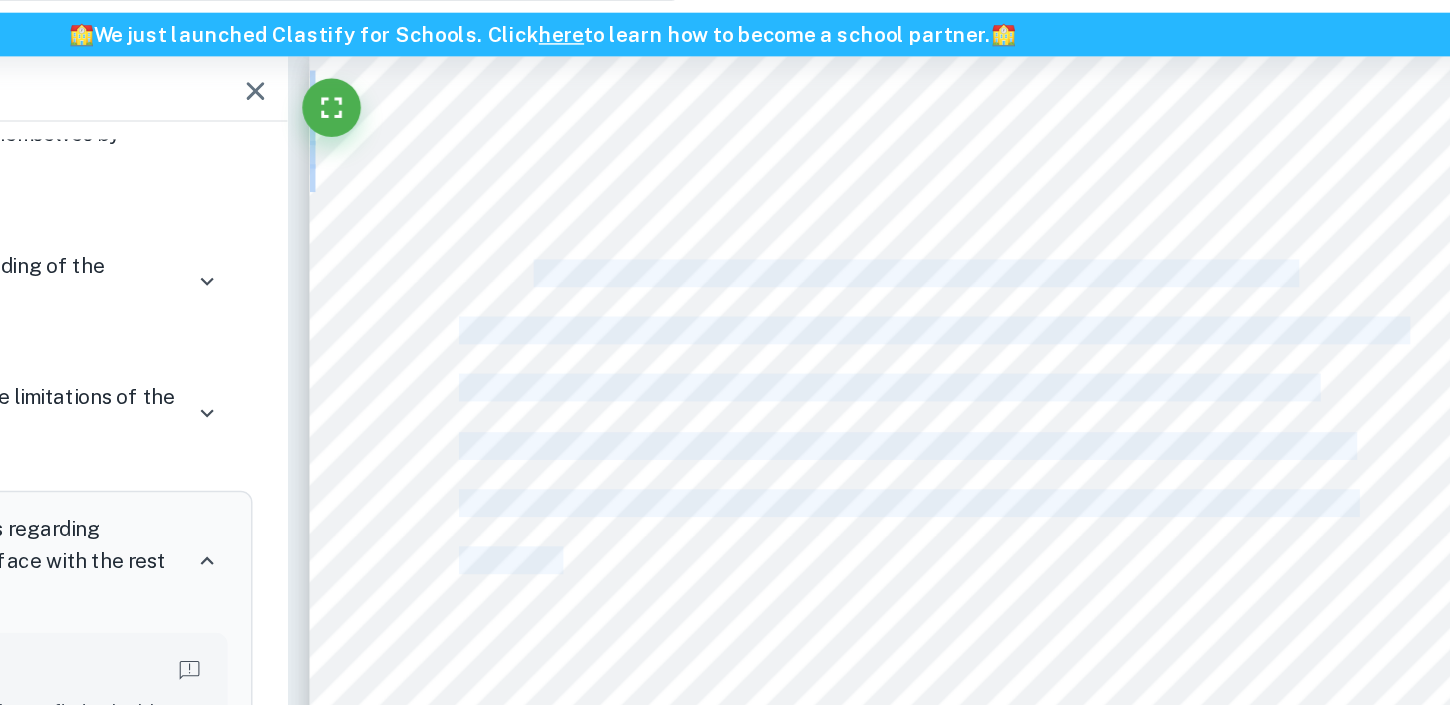 click on "‘To what extent was FDR governmental intervention responsible for the end of the Great Depression in the US?’   10 Milton Friedman was one of the most important figures in this investigation as he provided several reasonable arguments which strongly defeated some of the most believed and biased ideas about the topic in discussion. This poses a threat on the objectivity of the investigation as Milton Friedman has always been a free market advocate, therefore he is more inclined to be against governmental intervention on the economy, making his sources less objective." at bounding box center (1001, 661) 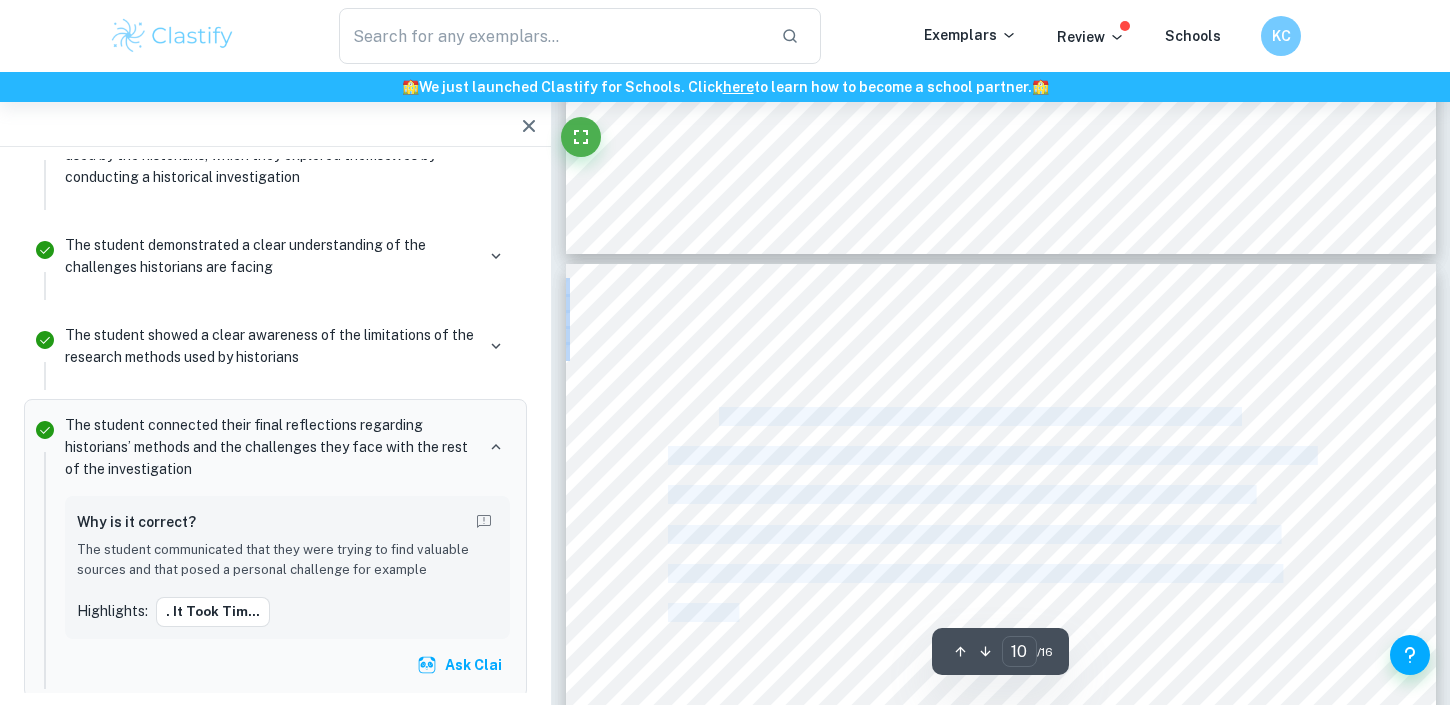 scroll, scrollTop: 10053, scrollLeft: 0, axis: vertical 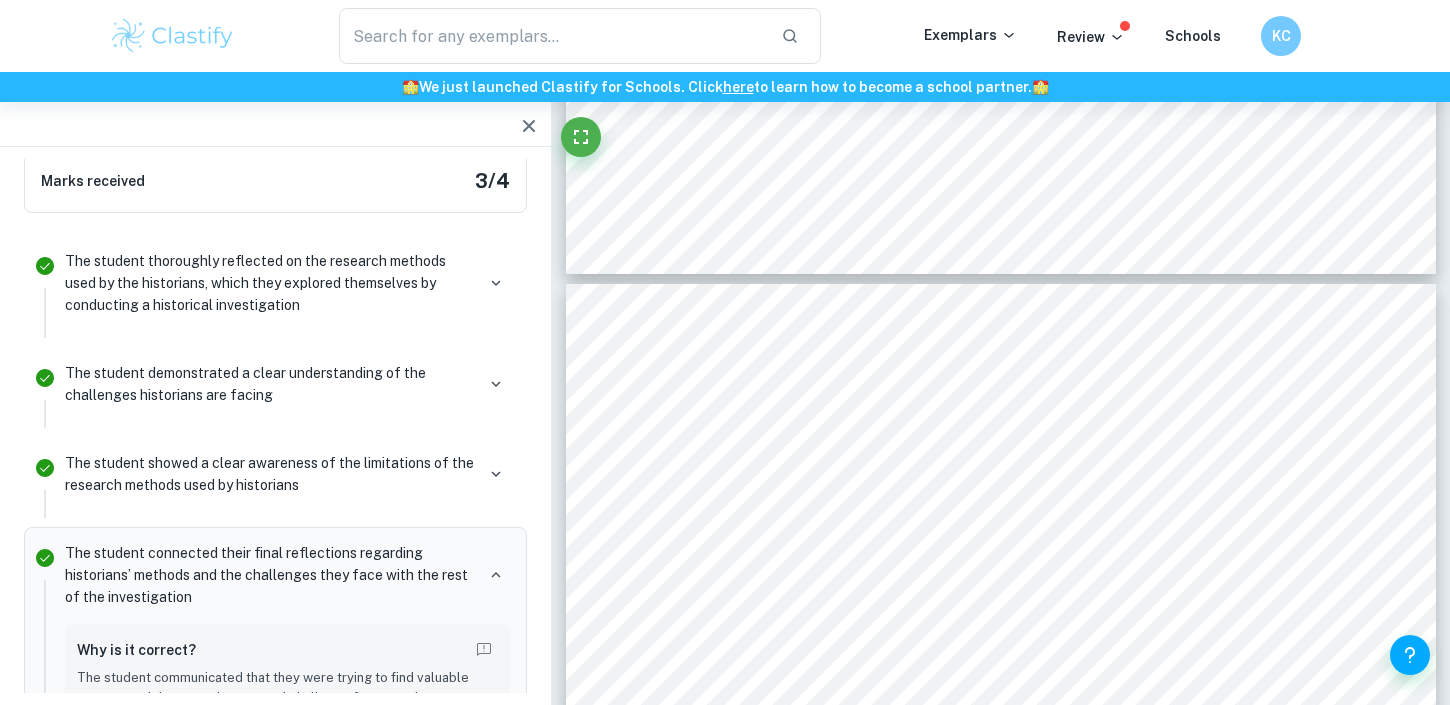 click on "The student demonstrated a clear understanding of the challenges historians are facing" at bounding box center [269, 384] 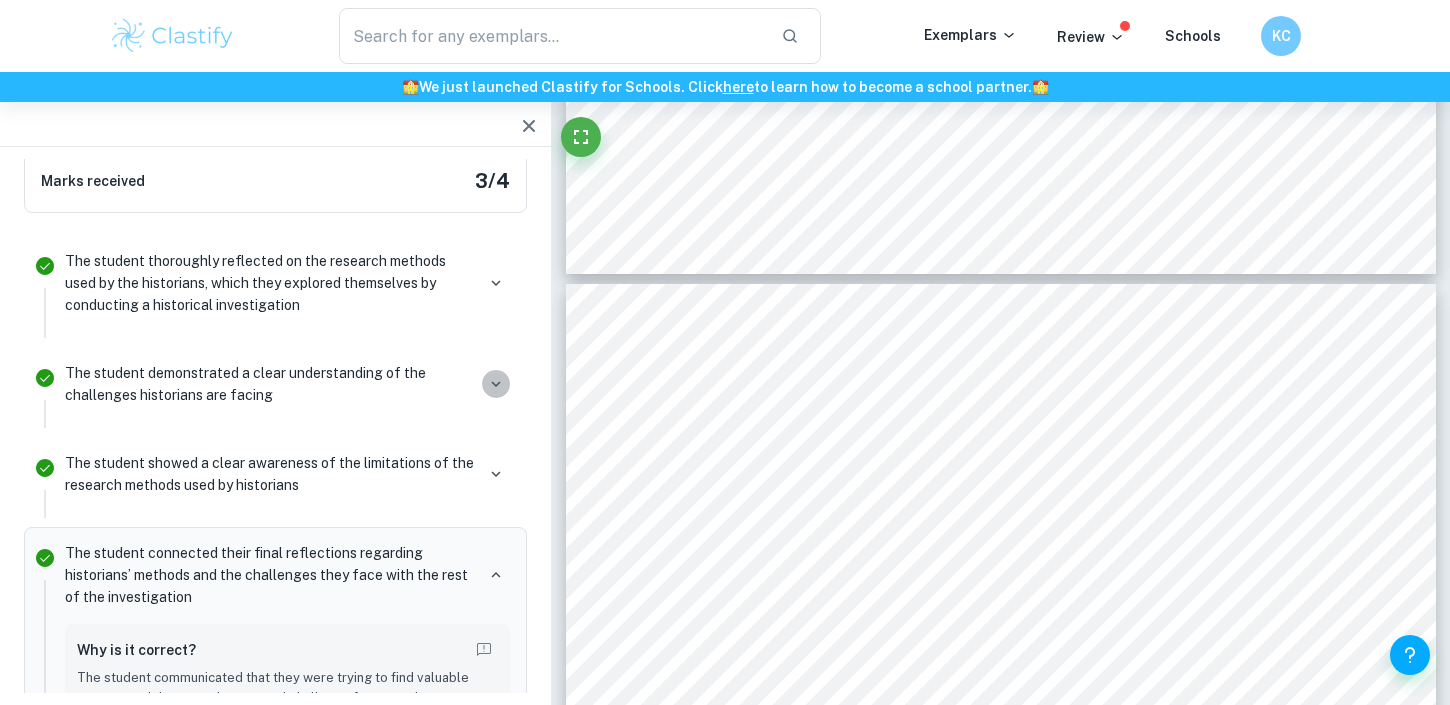 click 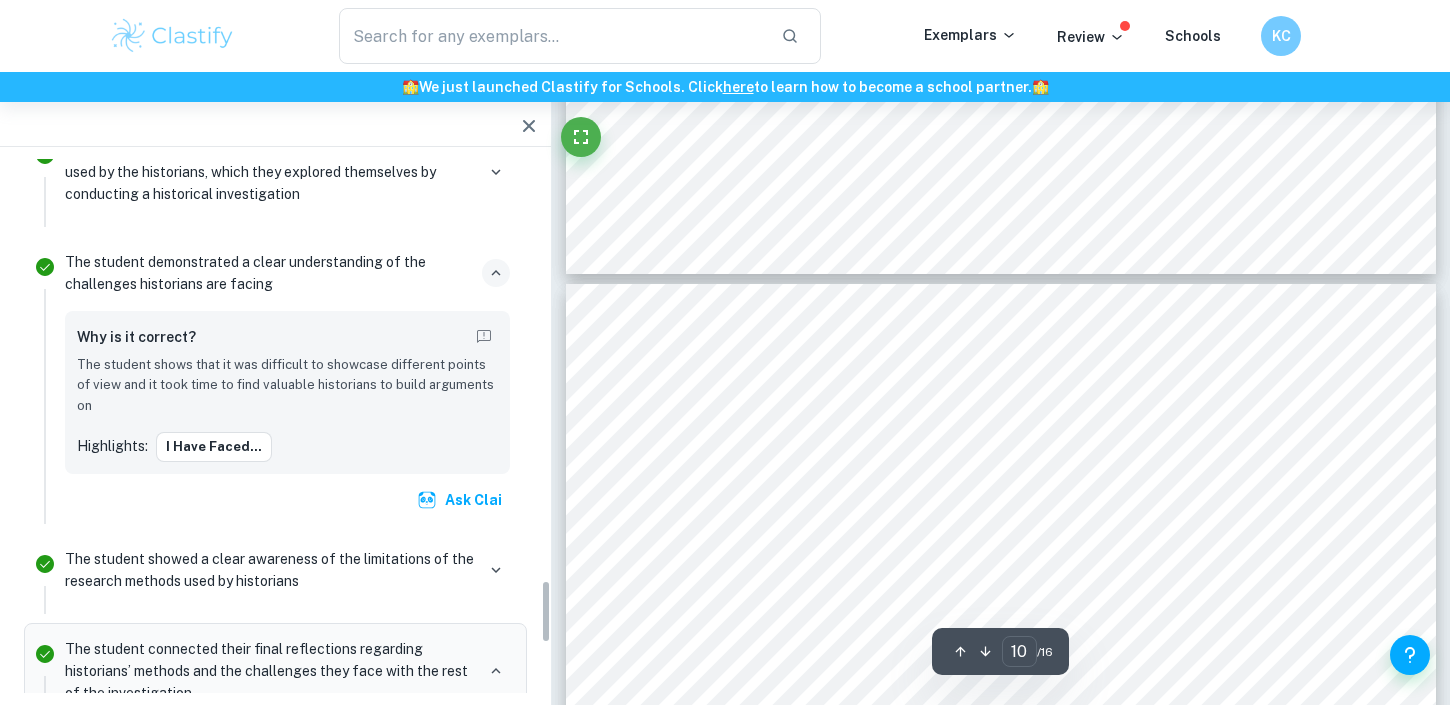 scroll, scrollTop: 3540, scrollLeft: 0, axis: vertical 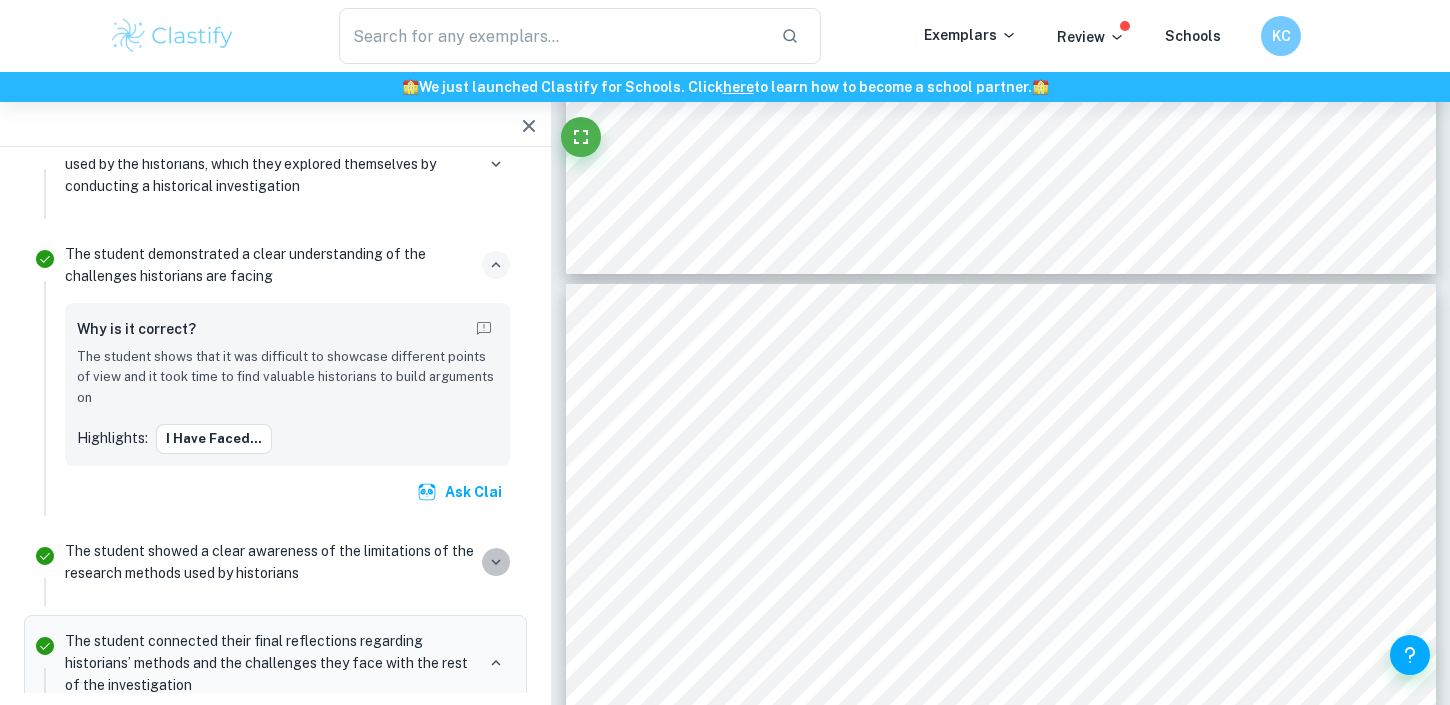 click 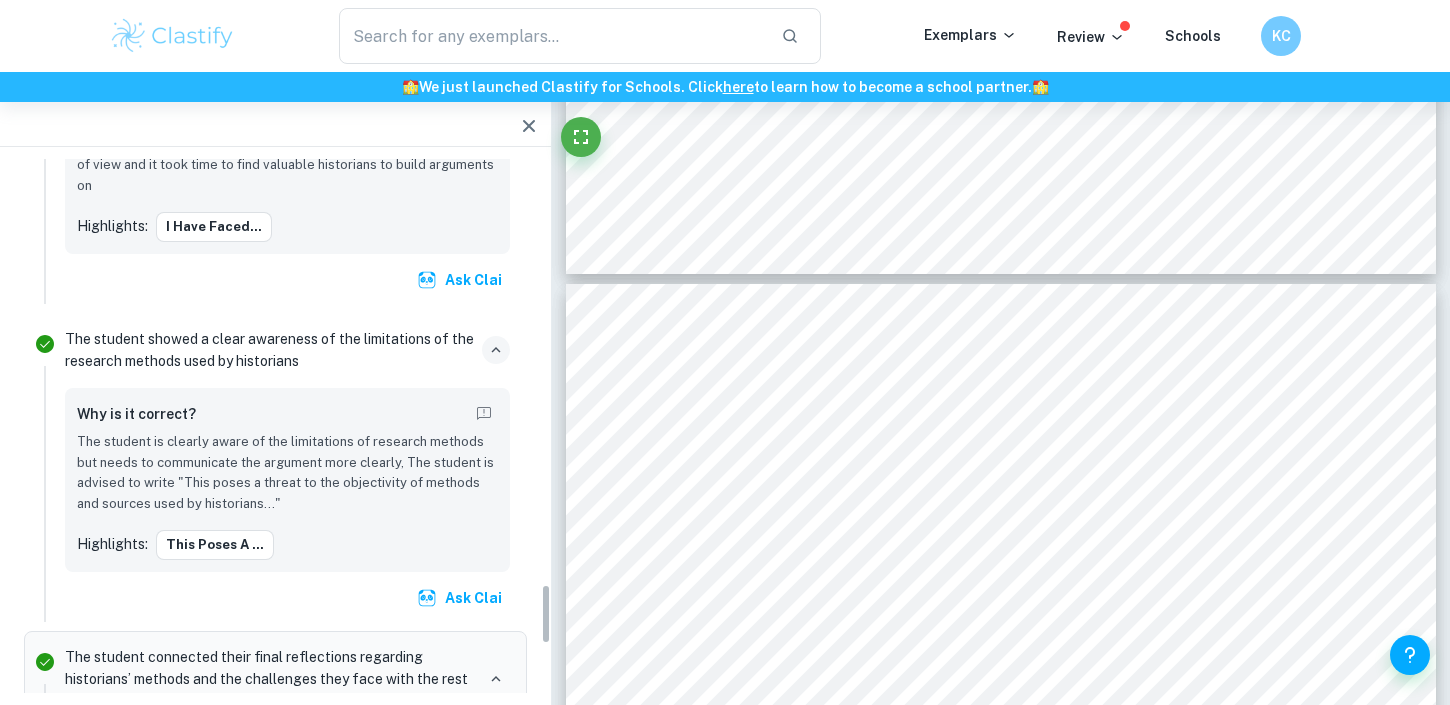 scroll, scrollTop: 3751, scrollLeft: 0, axis: vertical 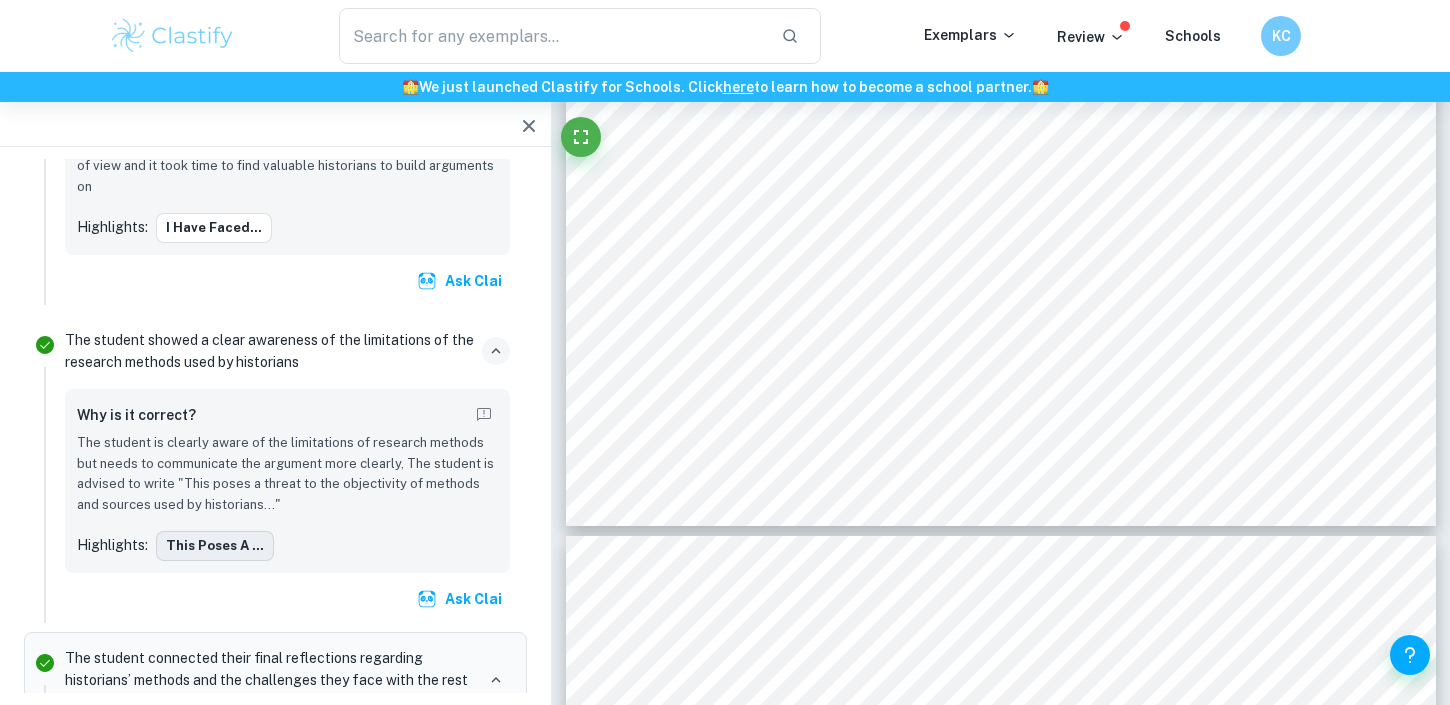click on "This poses a ..." at bounding box center [215, 546] 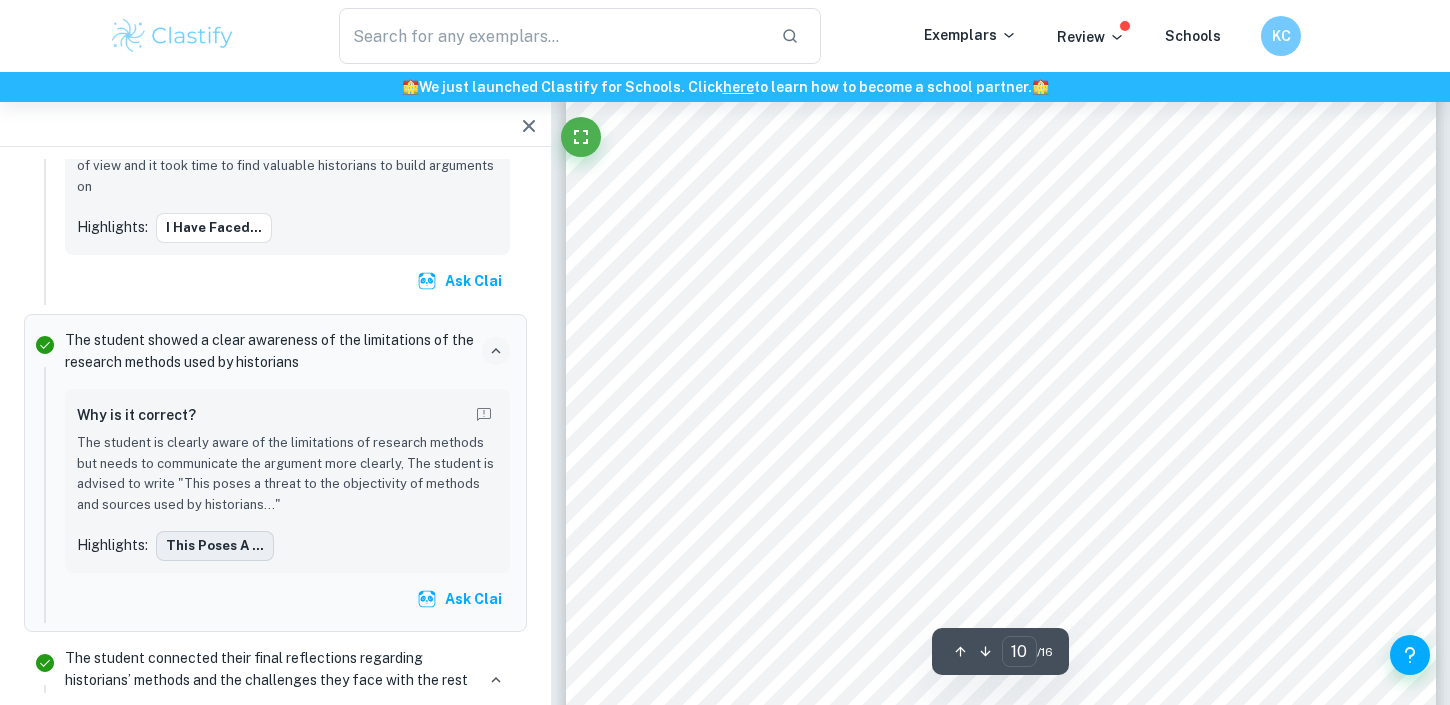 scroll, scrollTop: 10427, scrollLeft: 0, axis: vertical 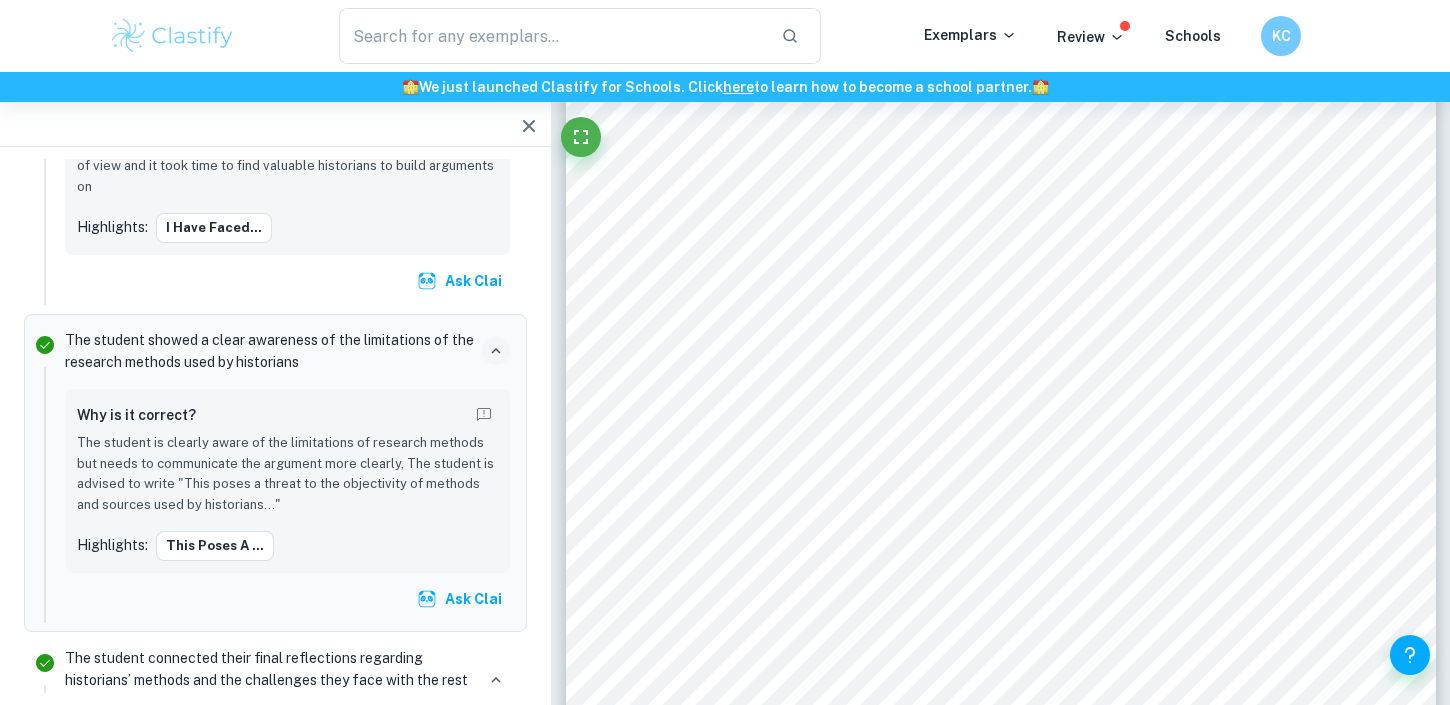 click on "Ask Clai" at bounding box center (461, 599) 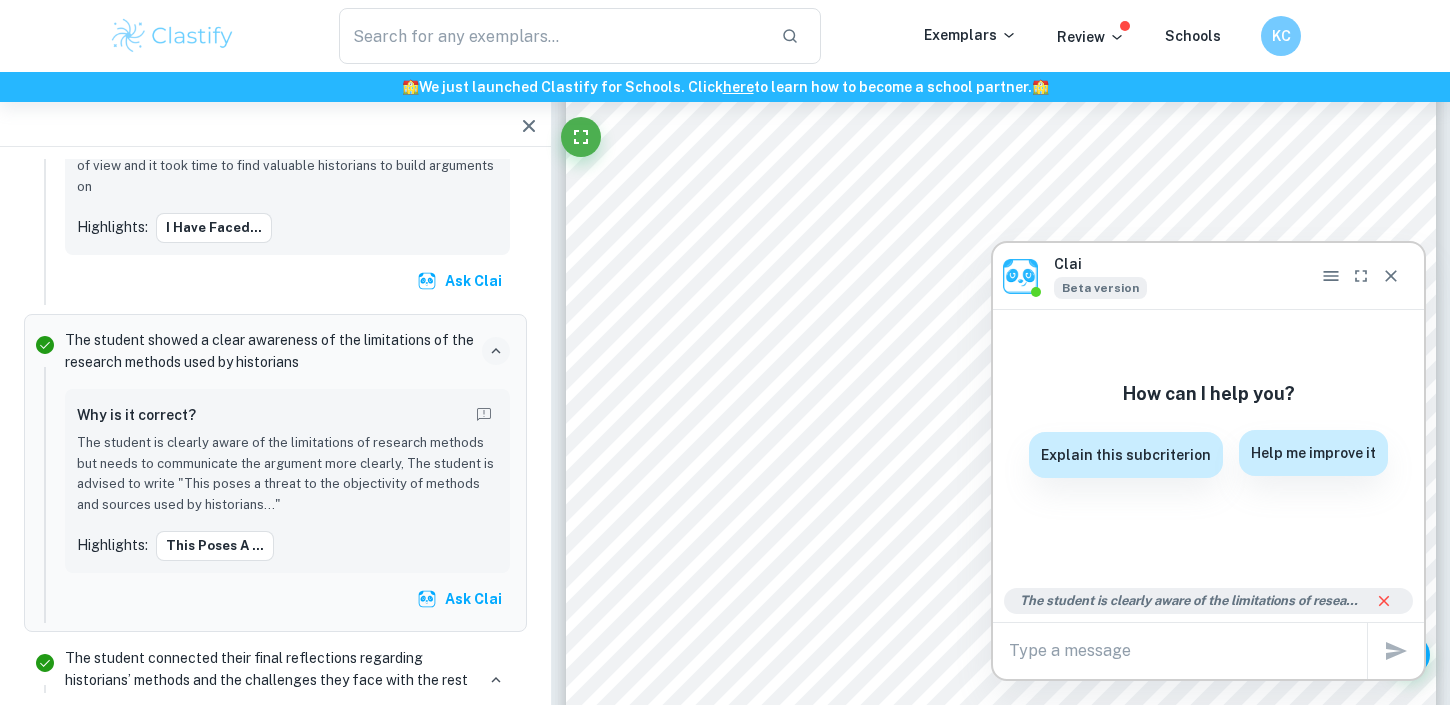 click on "Help me improve it" at bounding box center (1313, 453) 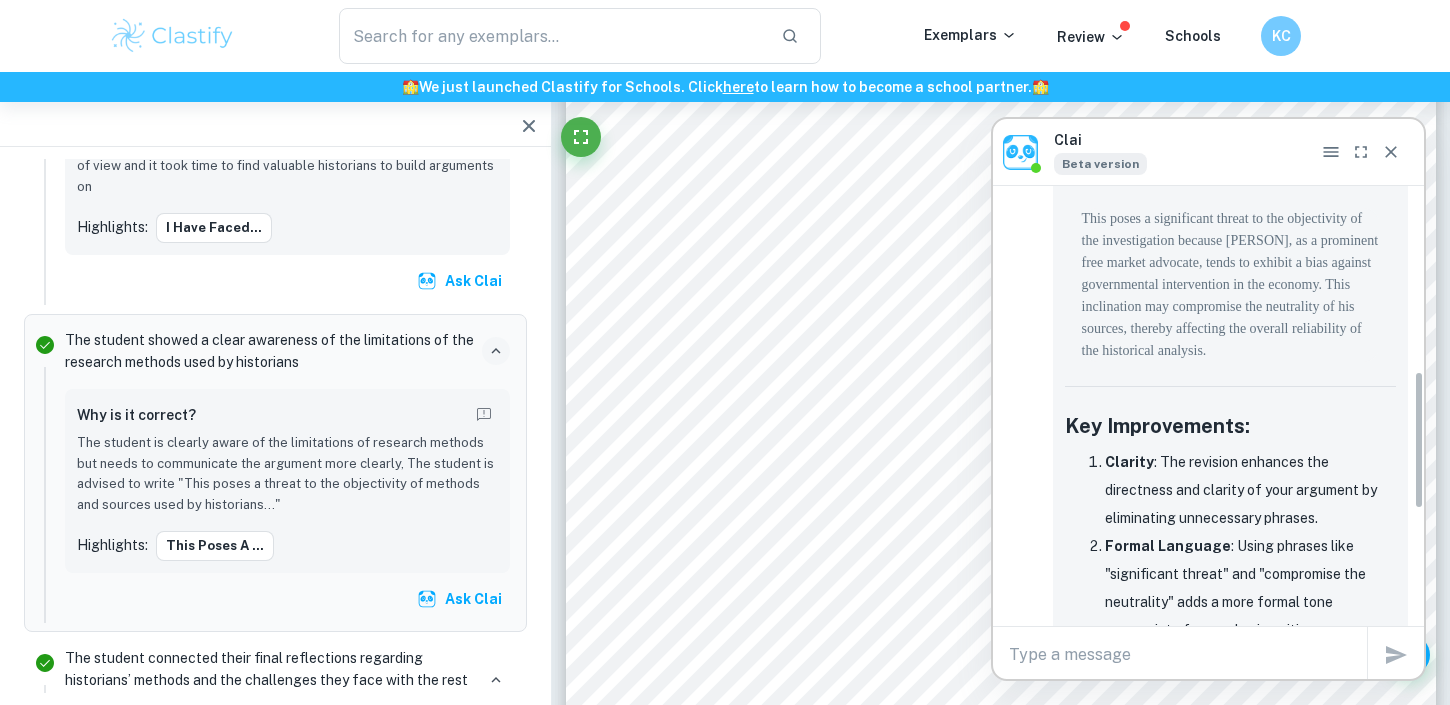 scroll, scrollTop: 586, scrollLeft: 0, axis: vertical 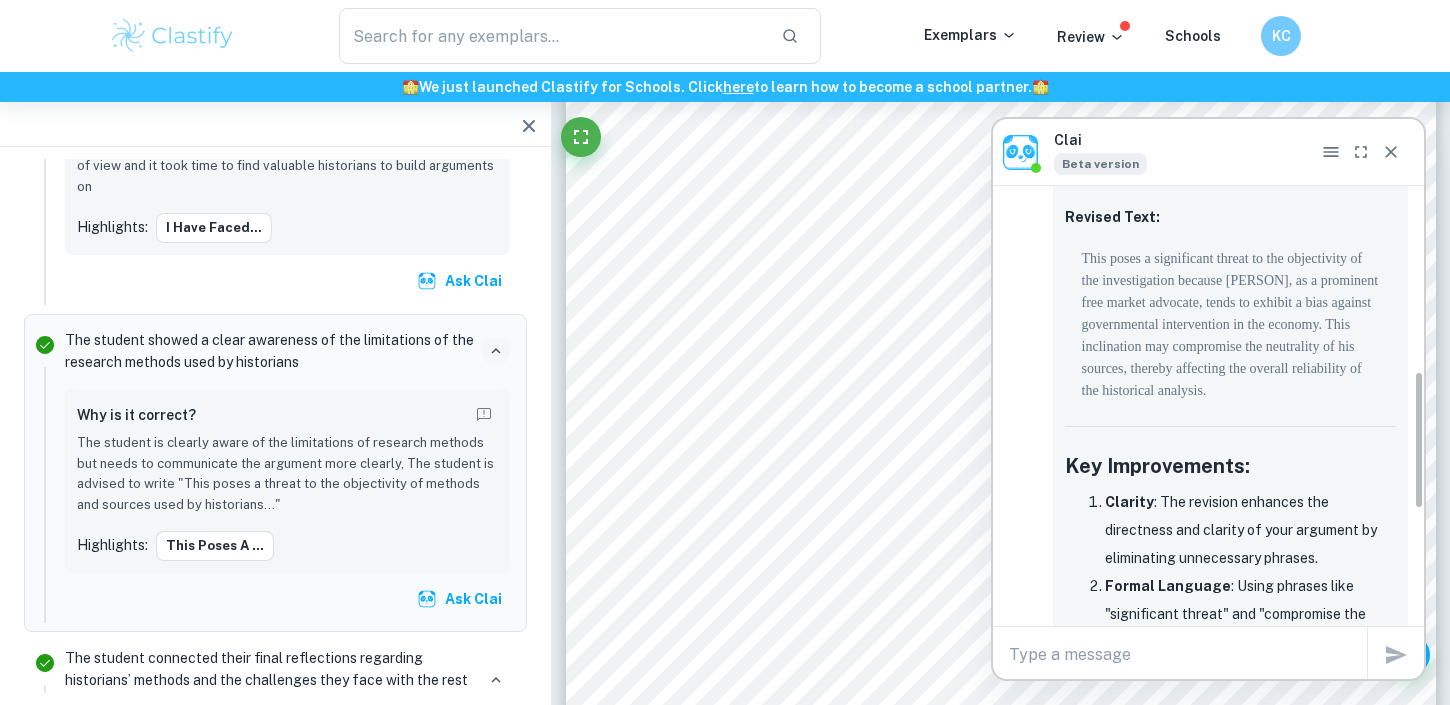 click at bounding box center (1391, 152) 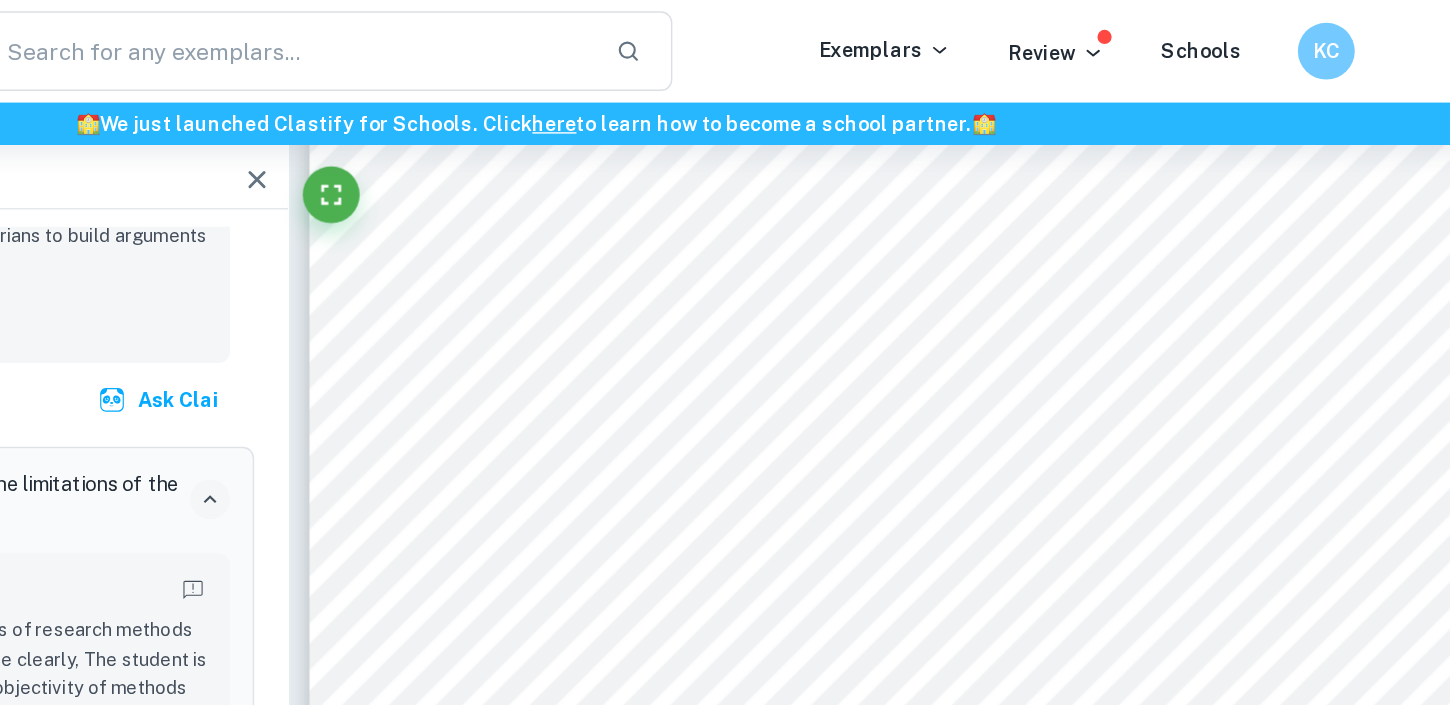 scroll, scrollTop: 9177, scrollLeft: 0, axis: vertical 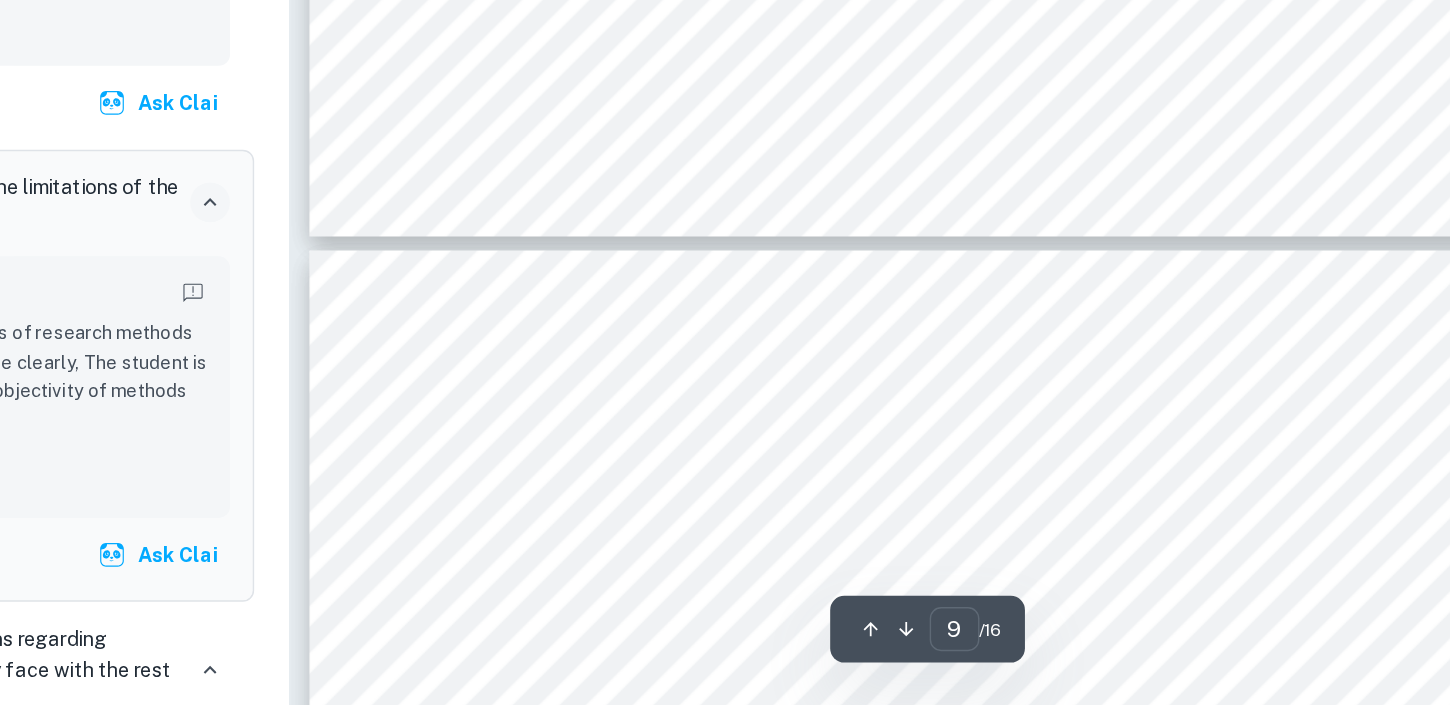type on "10" 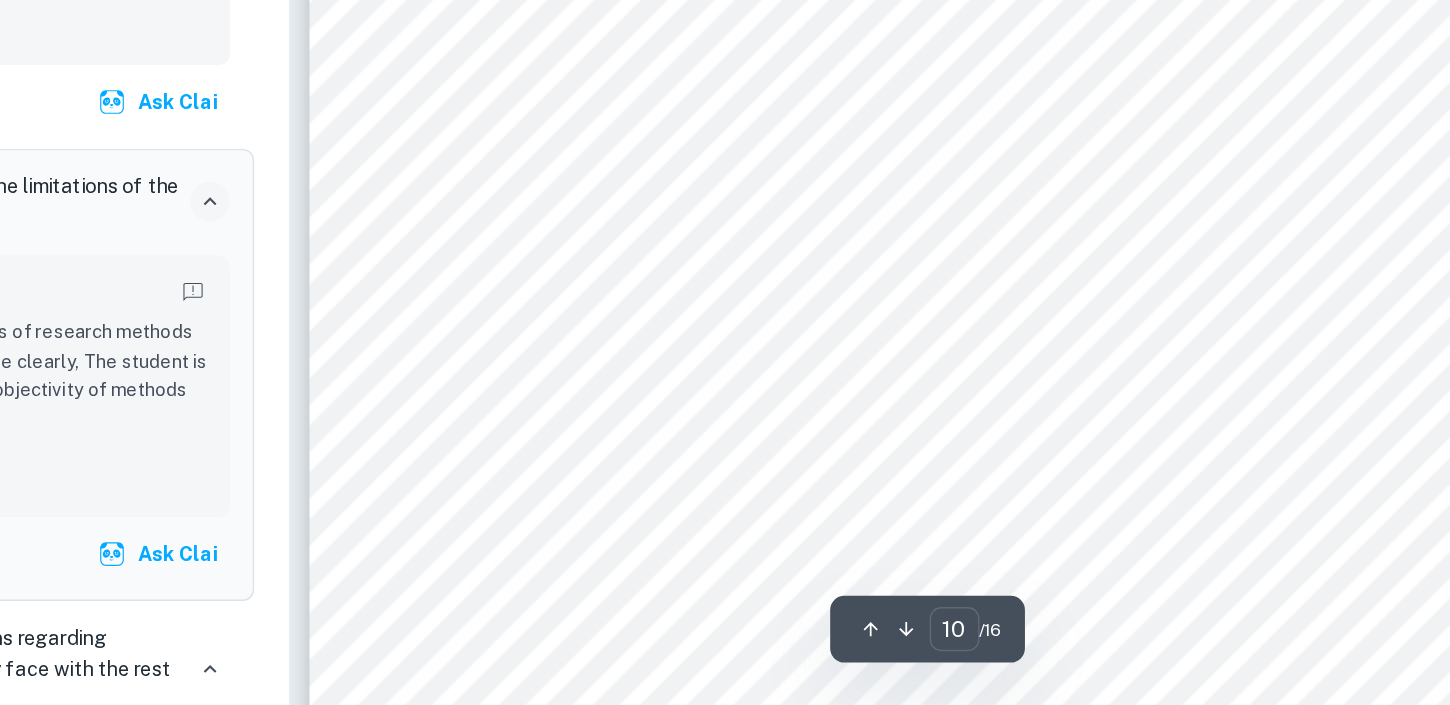 scroll, scrollTop: 10194, scrollLeft: 0, axis: vertical 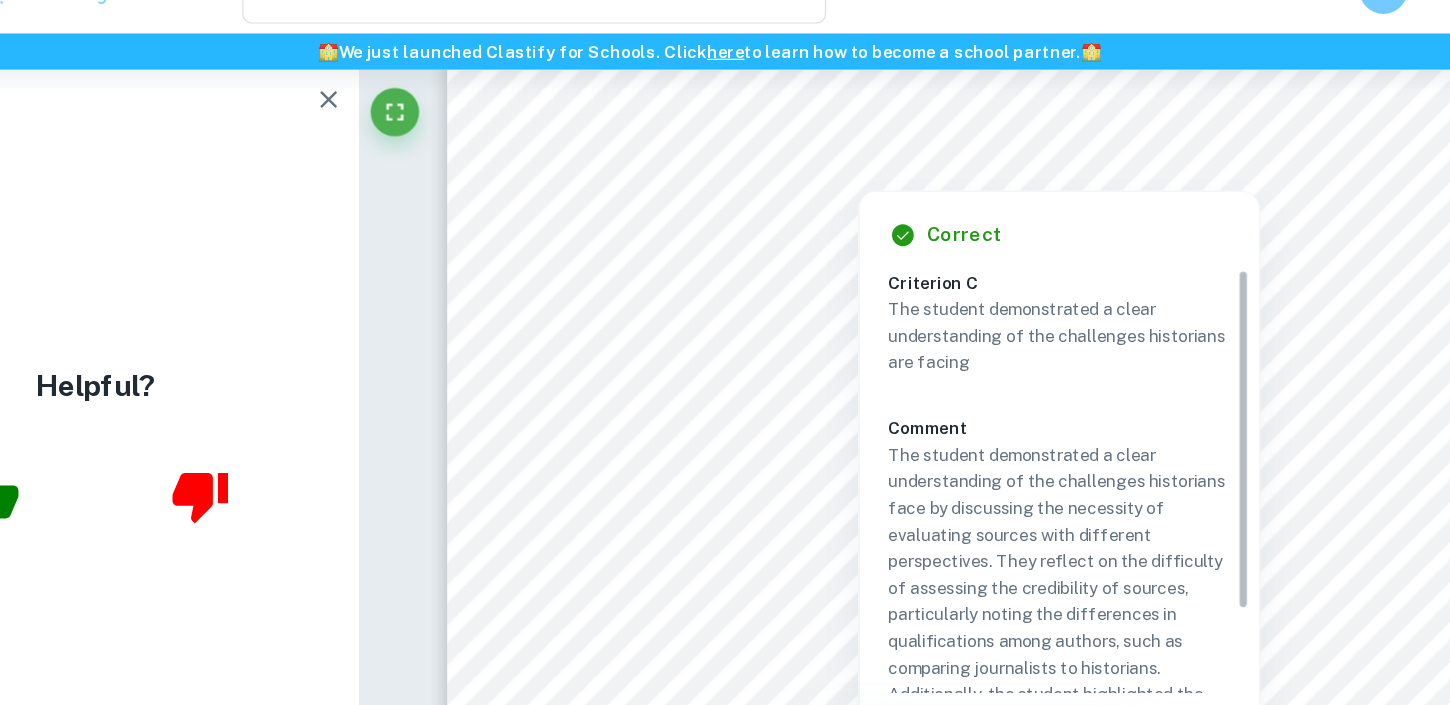 click on "prove their arguments with other sources and weigh the importance of each of the factors" at bounding box center [925, 430] 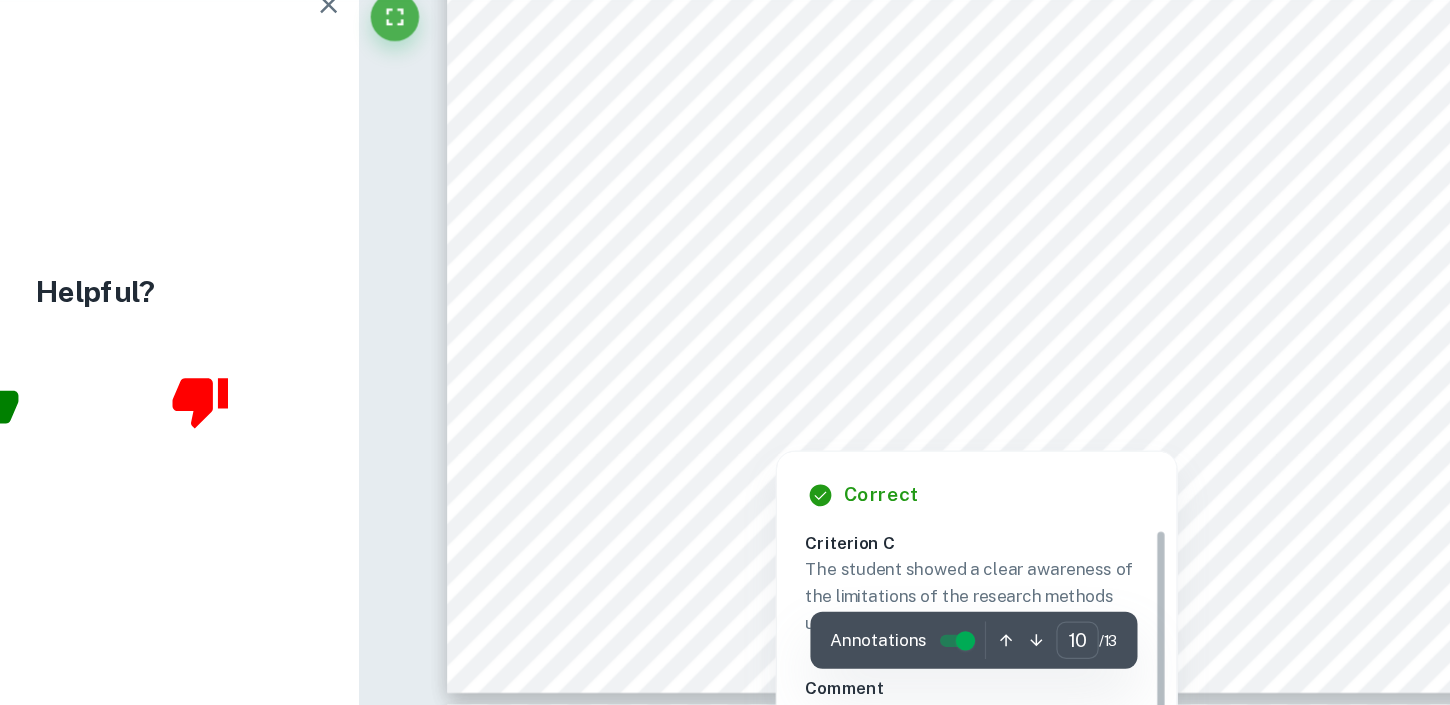 scroll, scrollTop: 11953, scrollLeft: 0, axis: vertical 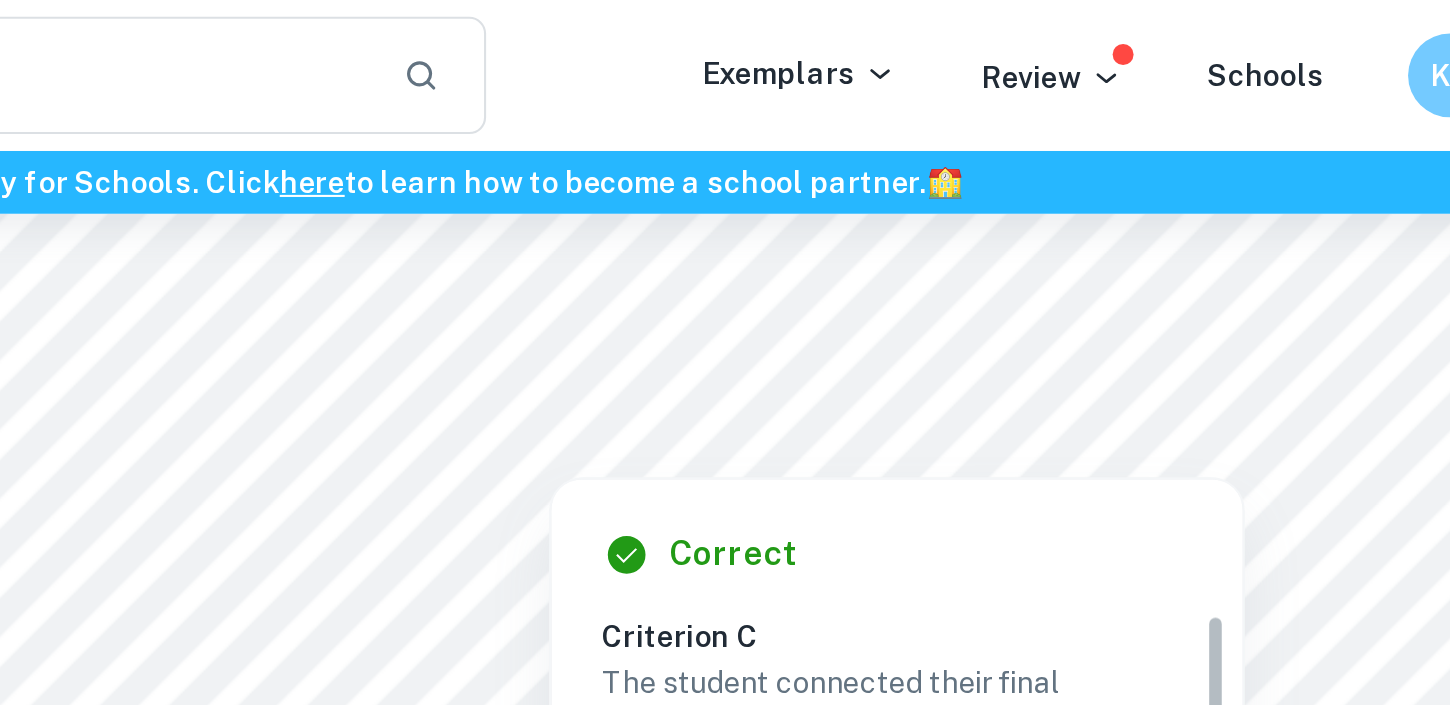 click at bounding box center [965, 184] 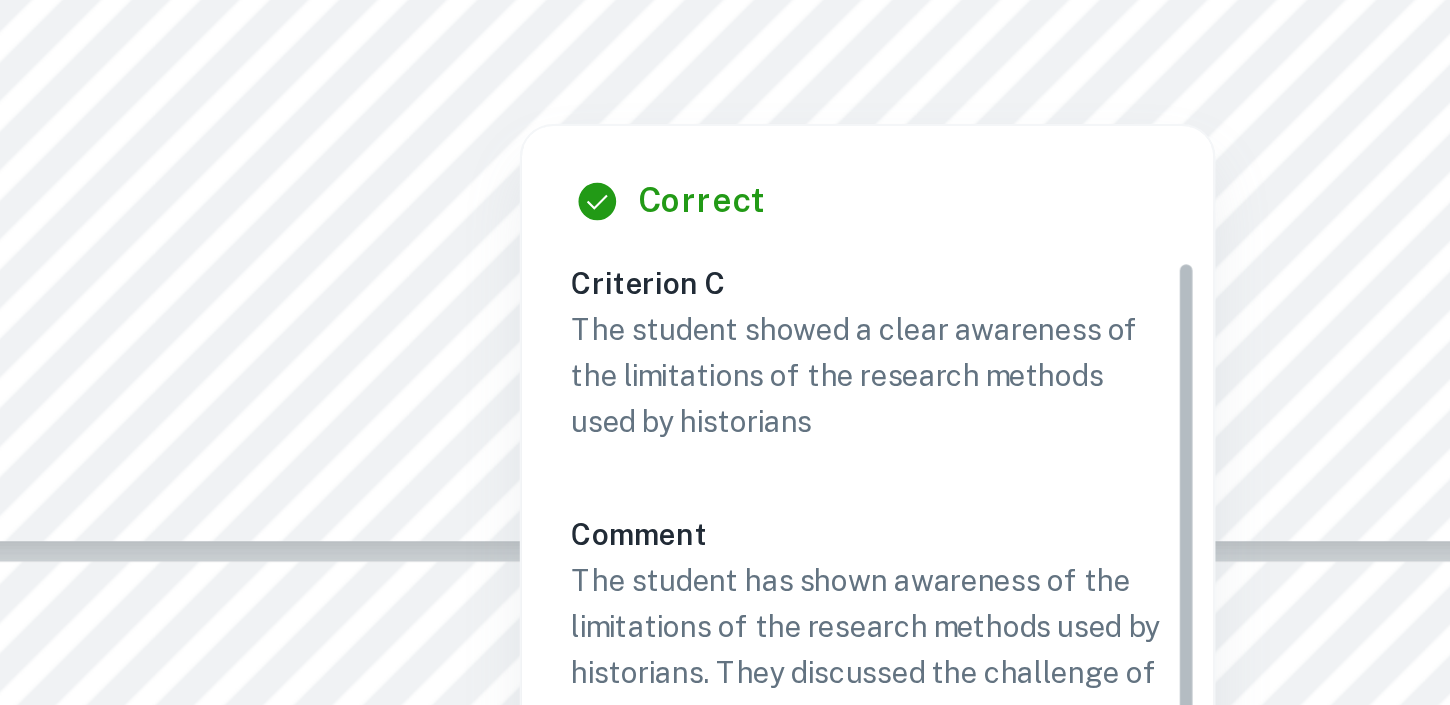 scroll, scrollTop: 4261, scrollLeft: 0, axis: vertical 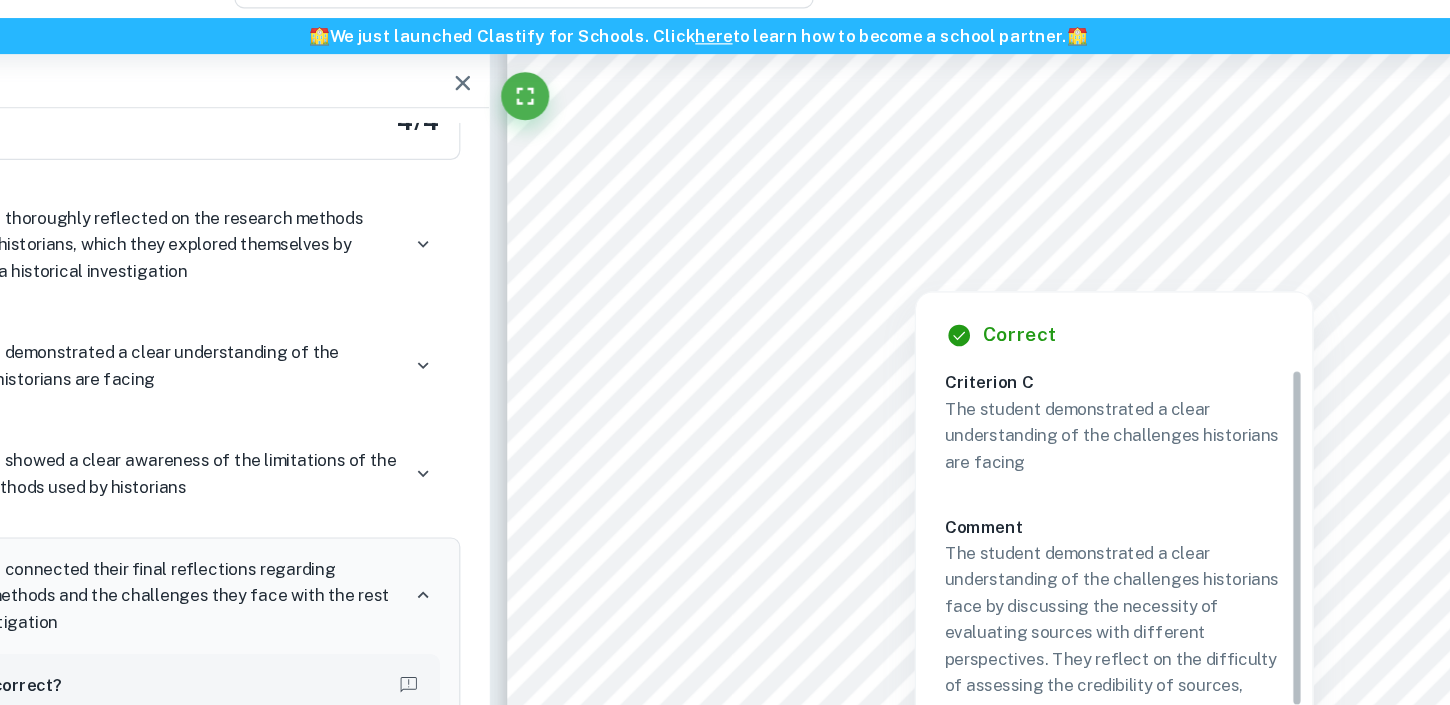click on "10 as it killed more people, targeted a wider range of individuals, and employed more cruel torture methods. Section 3: Reflection This investigation enlightened me about the several methods typically employed by historians, such as evaluating, comparing, and interpreting sources with different perspectives to reach a balanced conclusion based on the evidence presented. It has also helped me understand the many challenges historians face. For example, analyzing sources with different perspectives, much like historians do, was incredibly valuable due to the diverse views it provided for this investigation. However, this approach also presented challenges. I had to go beyond just considering their opinions; I also needed to assess the validity of the arguments they presented and compare them. Additionally, even though none of the sources were unreliable, some were less credible than others due to their authors. This was the case with the Semana magazine   and Bevan9s article, both   authored by" at bounding box center (1001, 296) 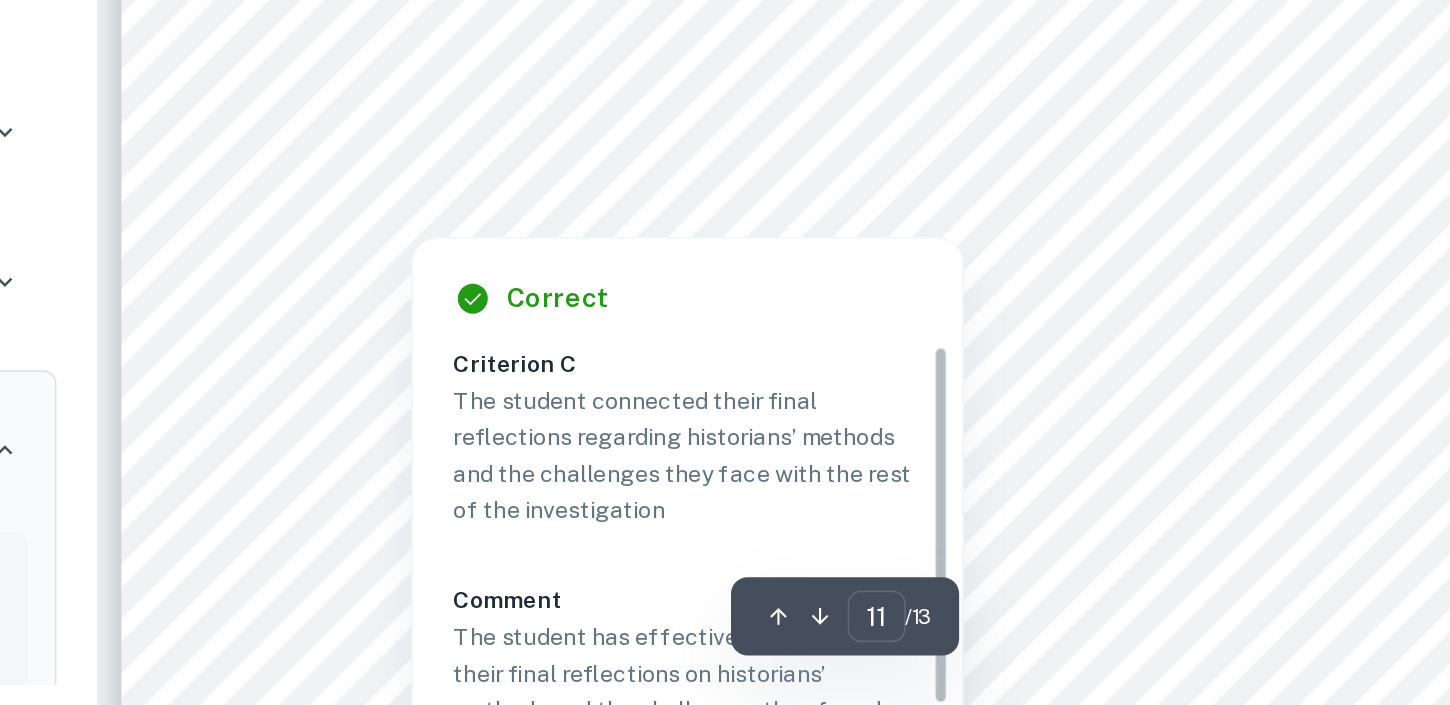 scroll, scrollTop: 12348, scrollLeft: 0, axis: vertical 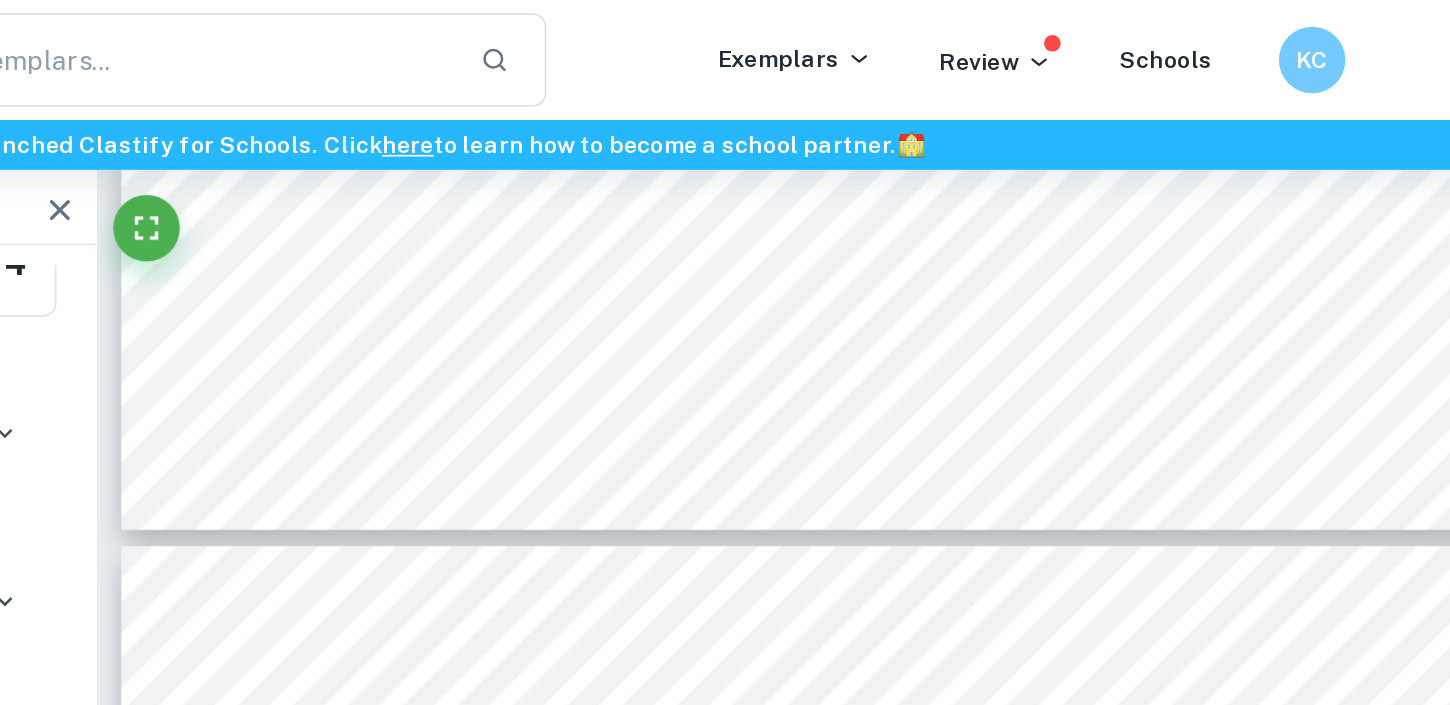 type on "10" 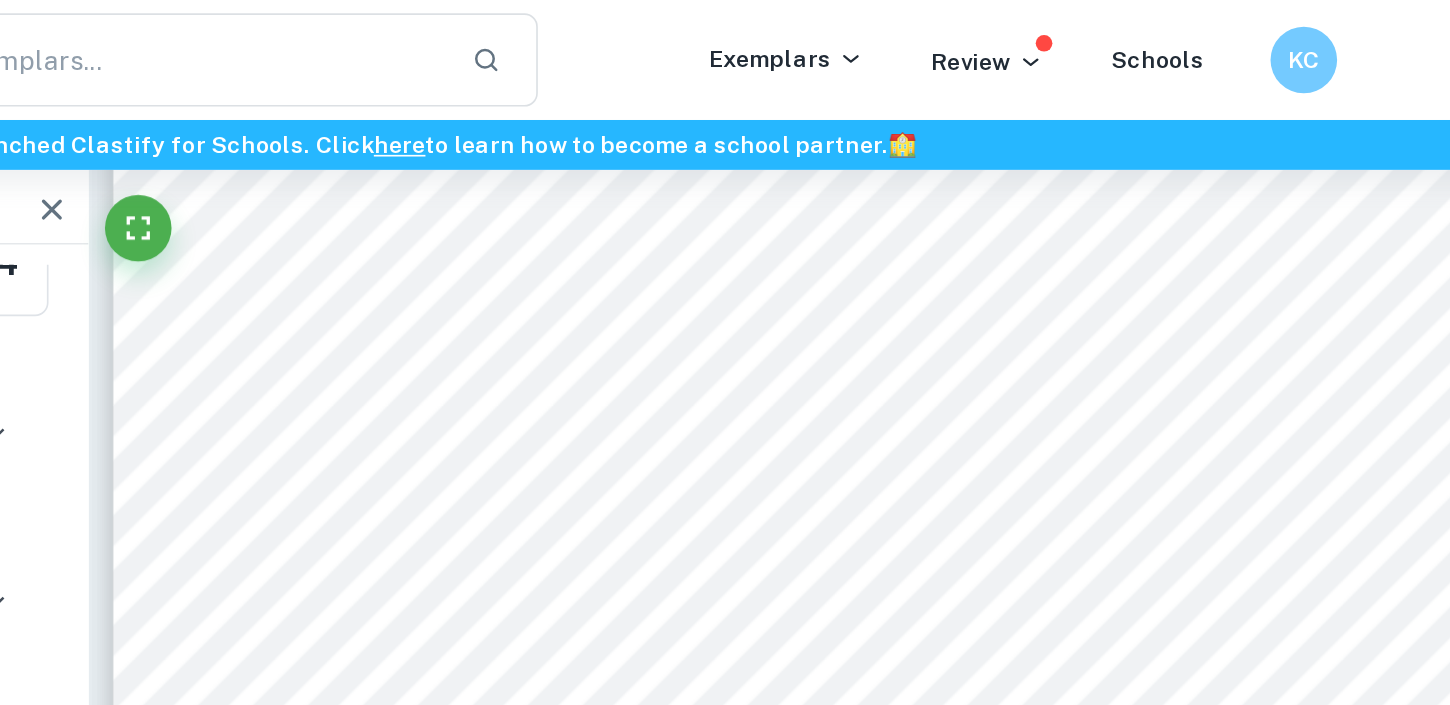 scroll, scrollTop: 11623, scrollLeft: 0, axis: vertical 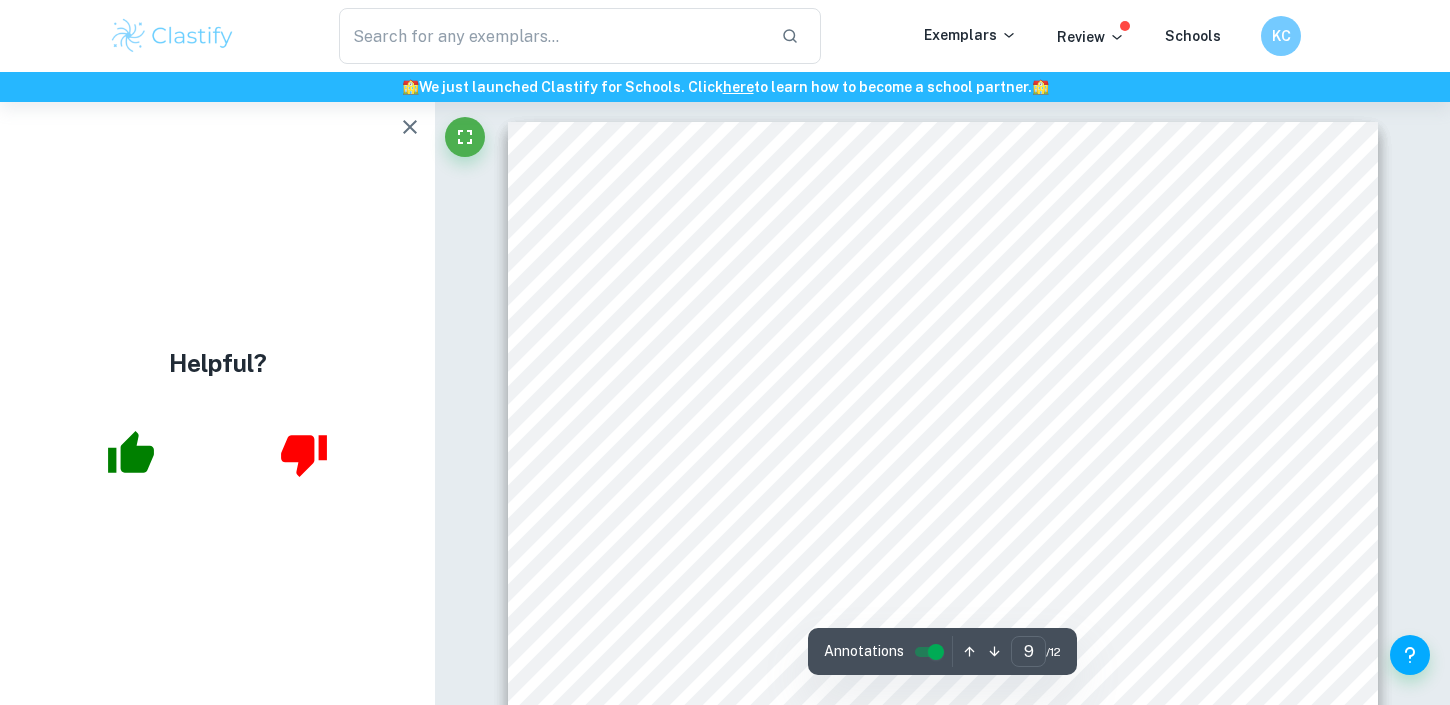 click 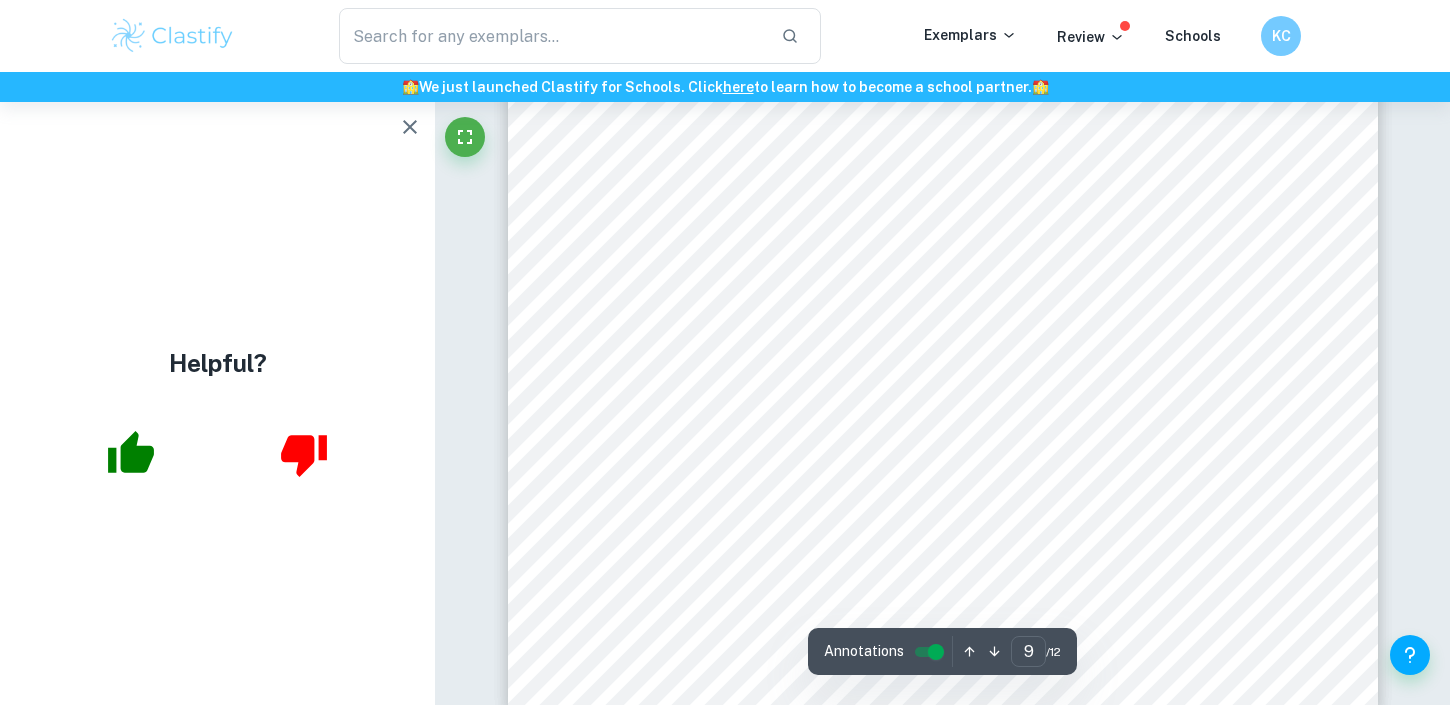 scroll, scrollTop: 9762, scrollLeft: 0, axis: vertical 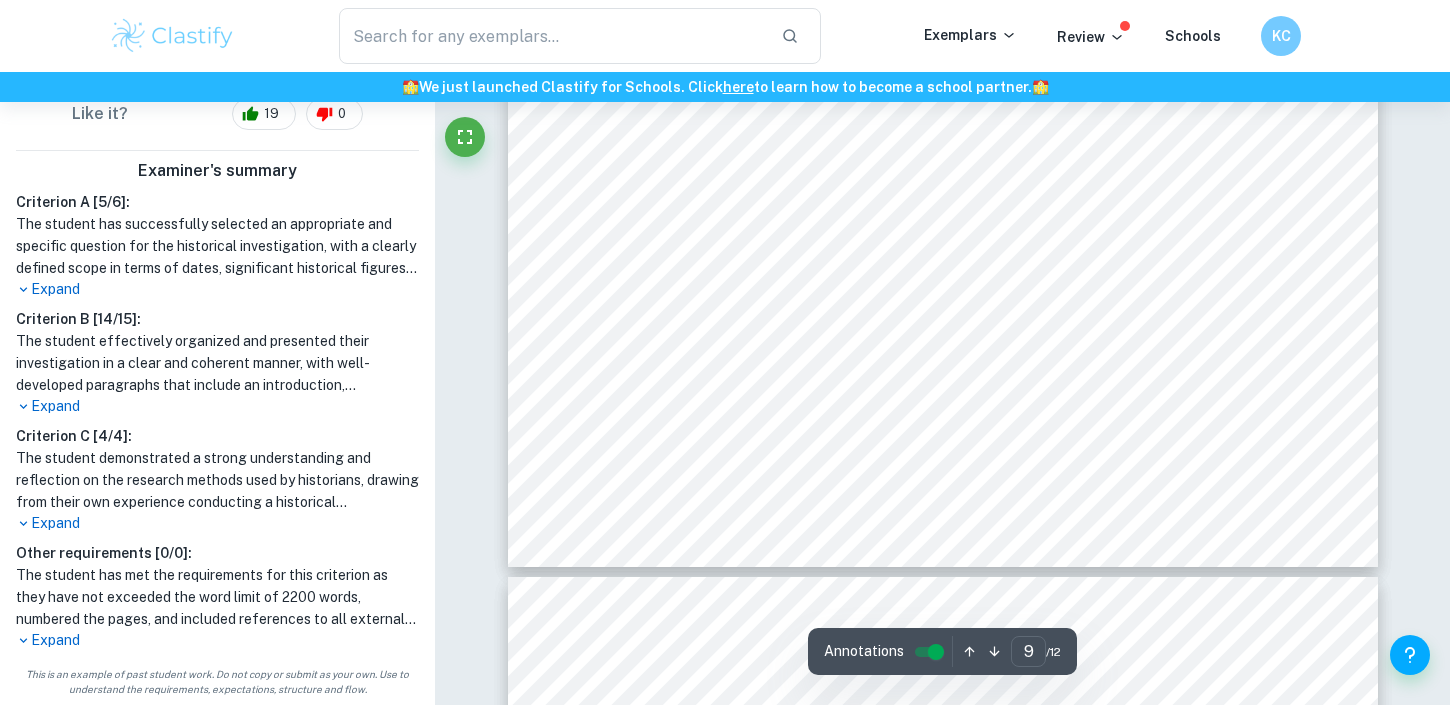 click on "Expand" at bounding box center (217, 523) 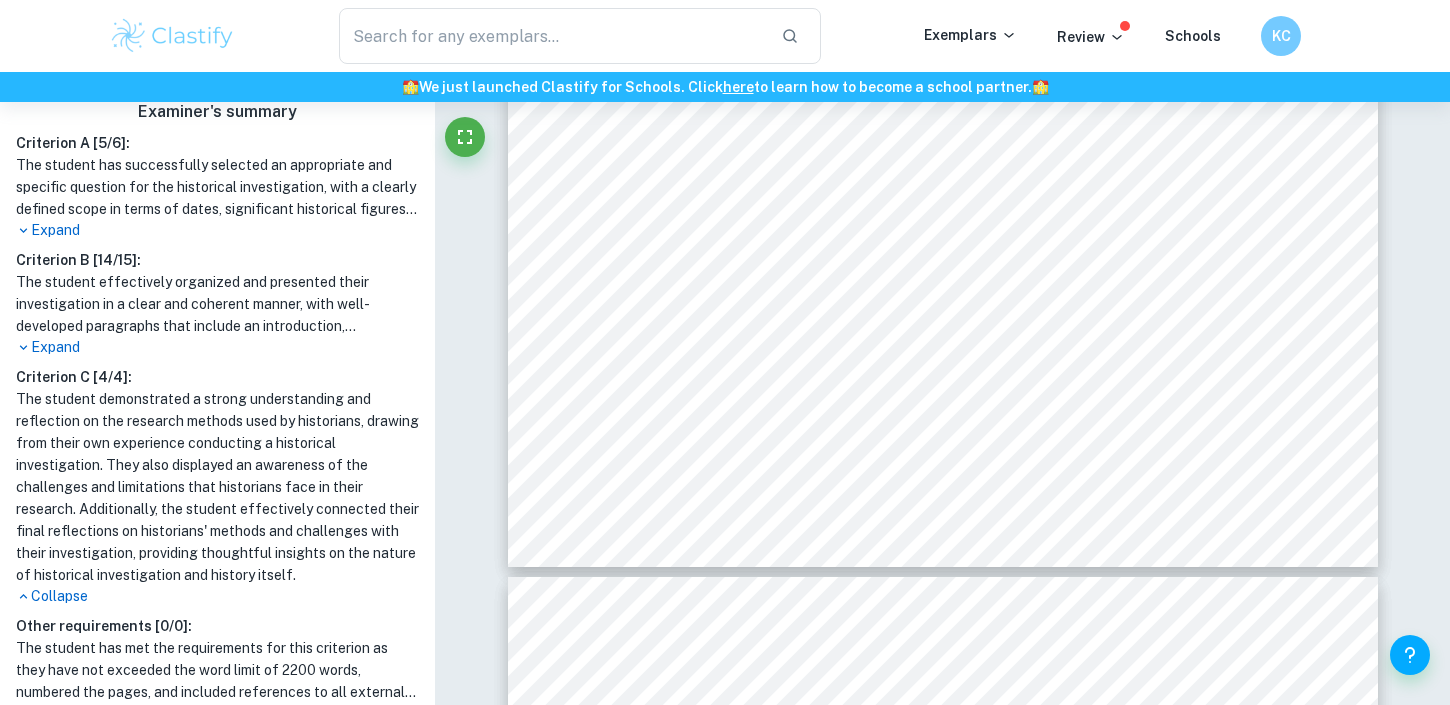 scroll, scrollTop: 587, scrollLeft: 0, axis: vertical 